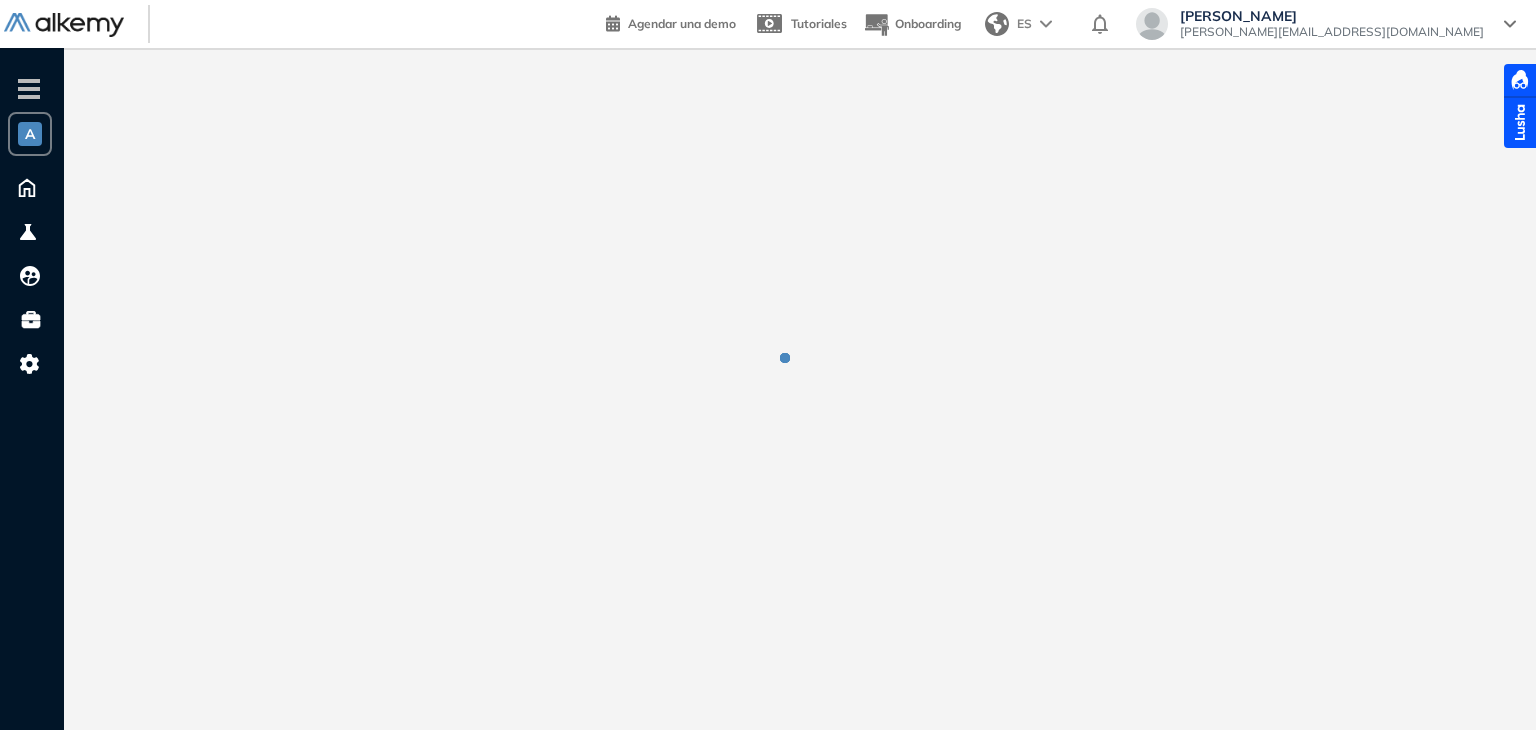 scroll, scrollTop: 0, scrollLeft: 0, axis: both 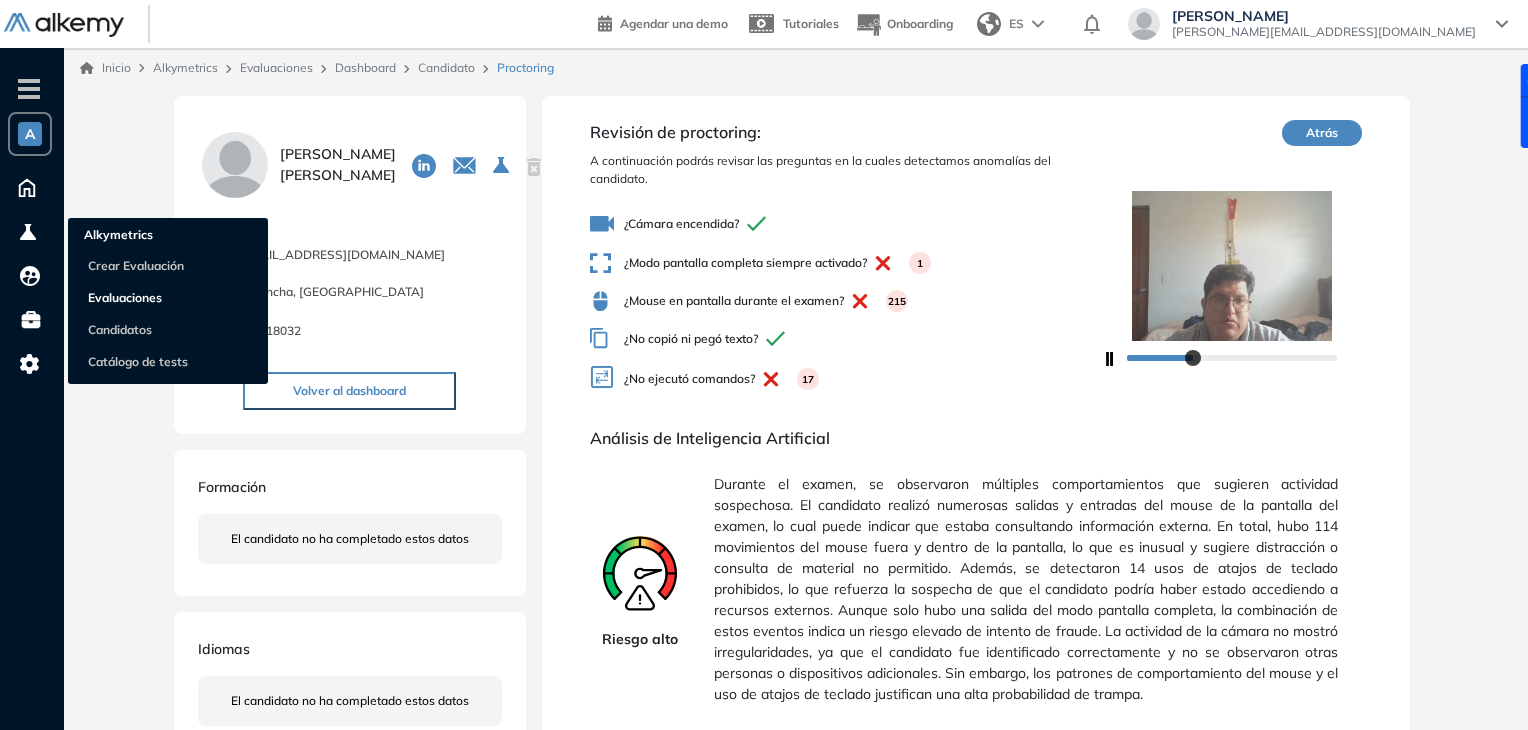 click on "Evaluaciones" at bounding box center (125, 297) 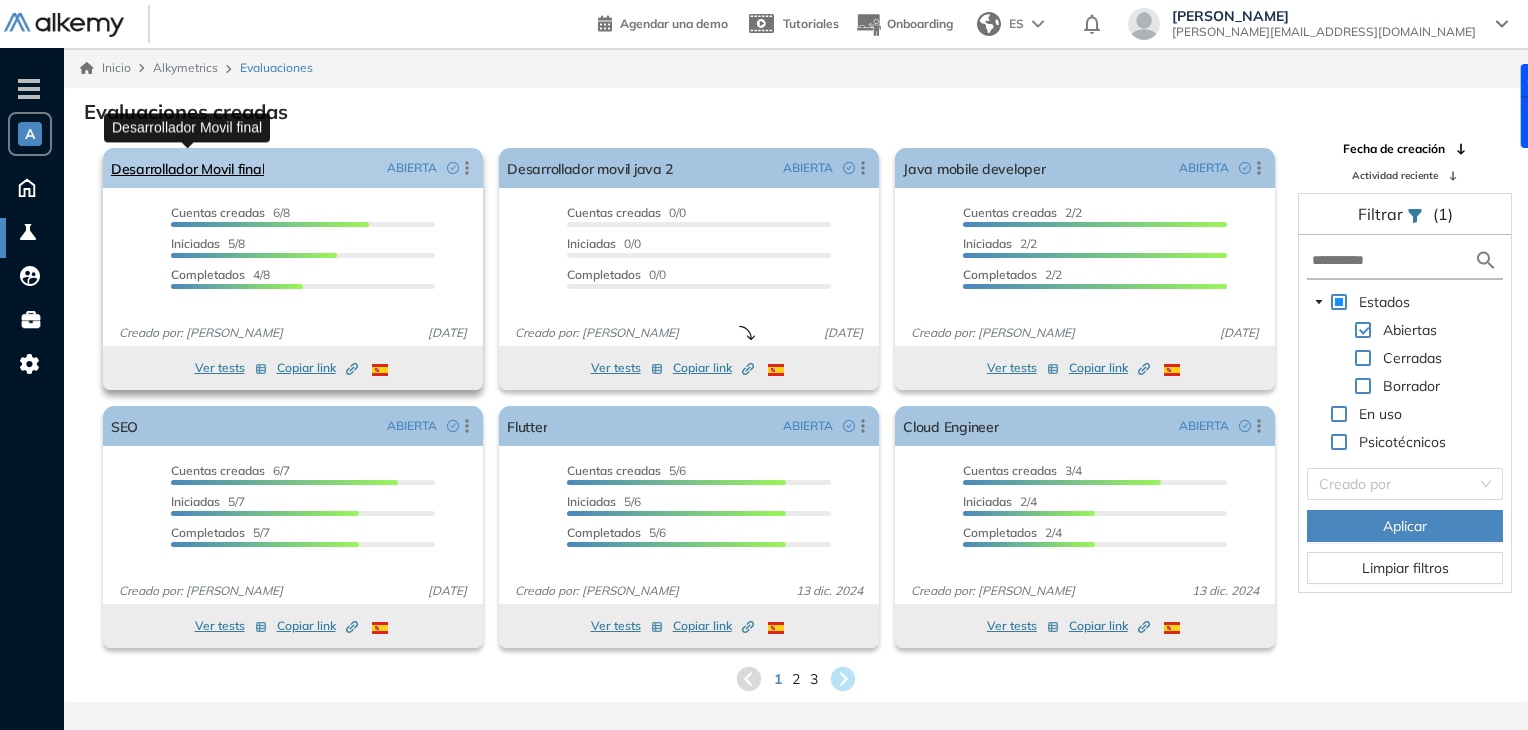 click on "Desarrollador Movil final" at bounding box center (187, 168) 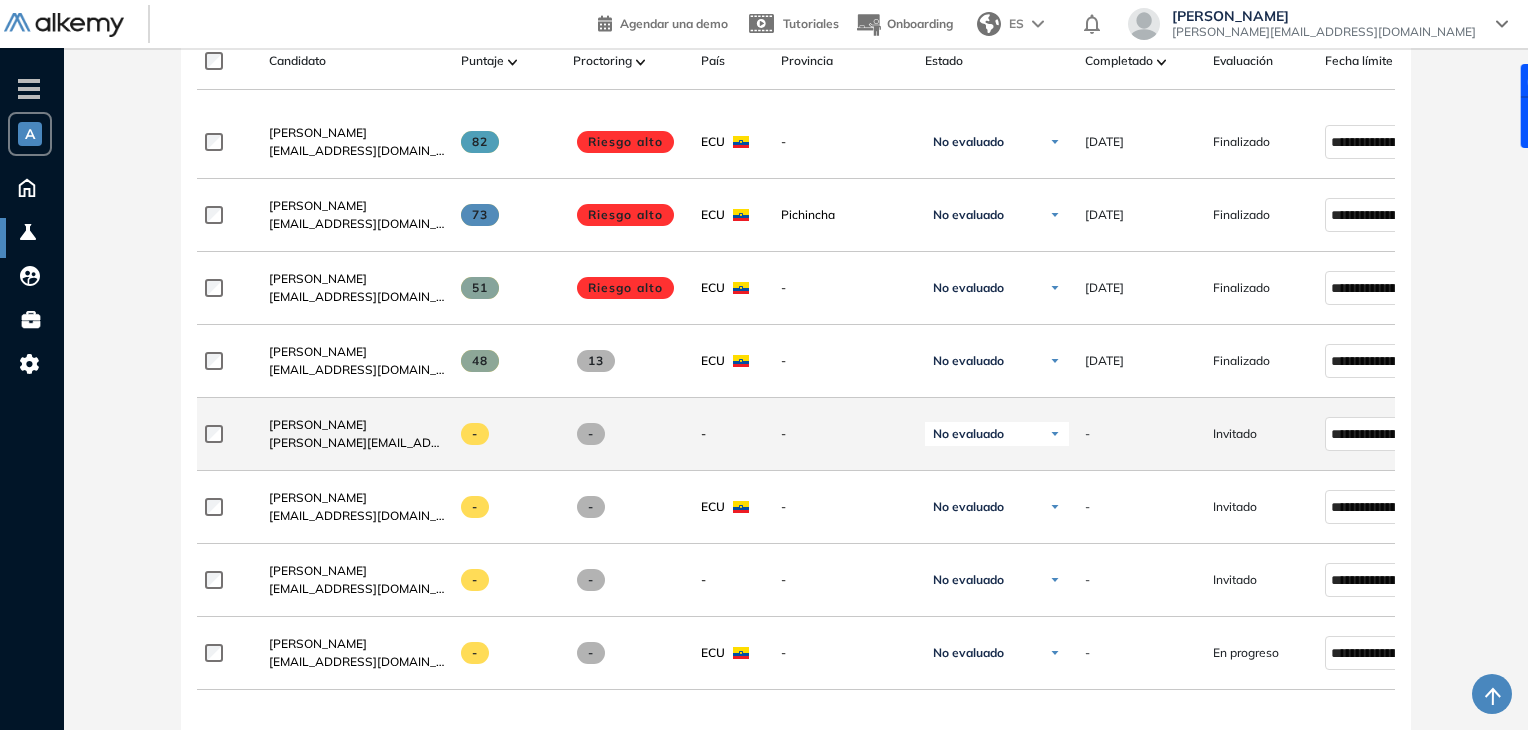 scroll, scrollTop: 556, scrollLeft: 0, axis: vertical 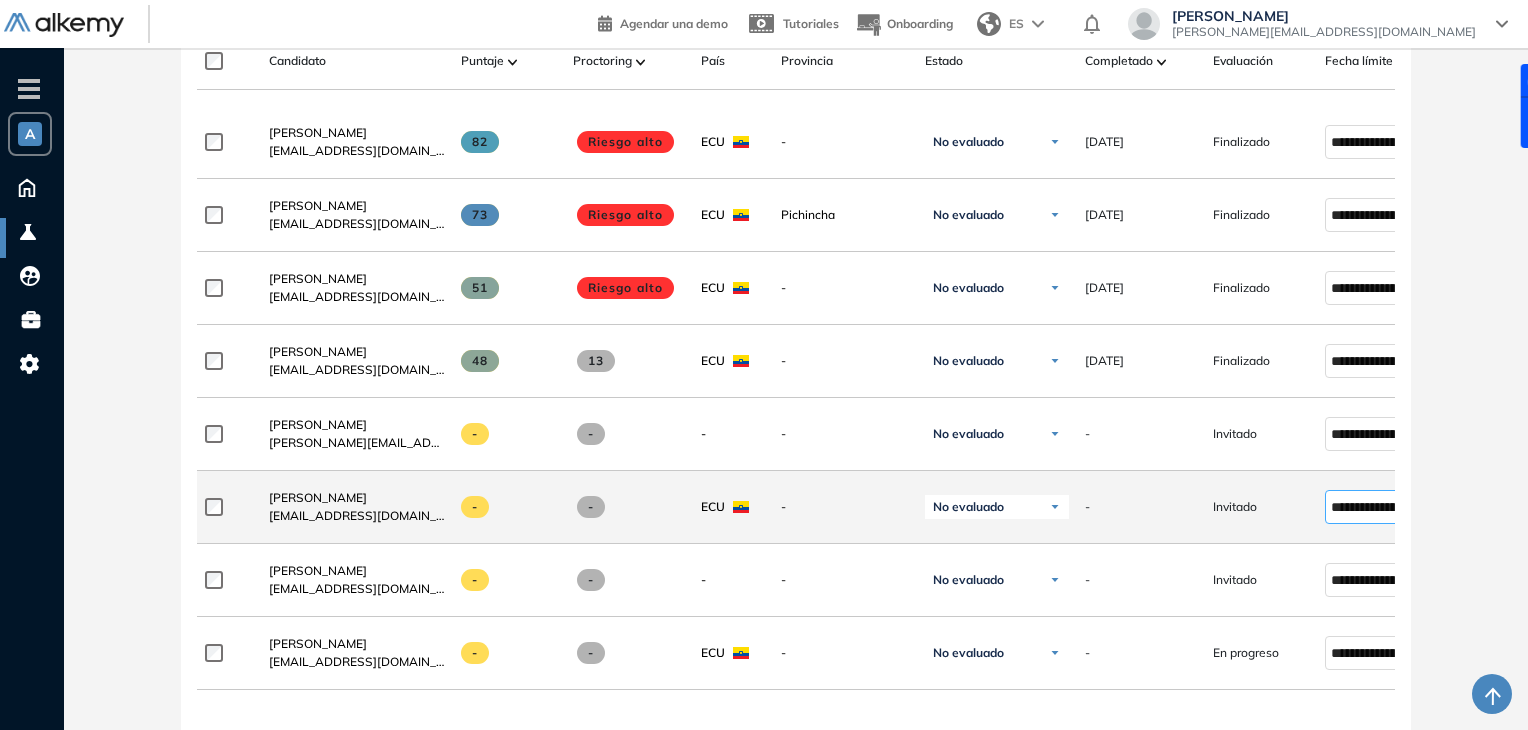 click on "**********" at bounding box center [1372, 507] 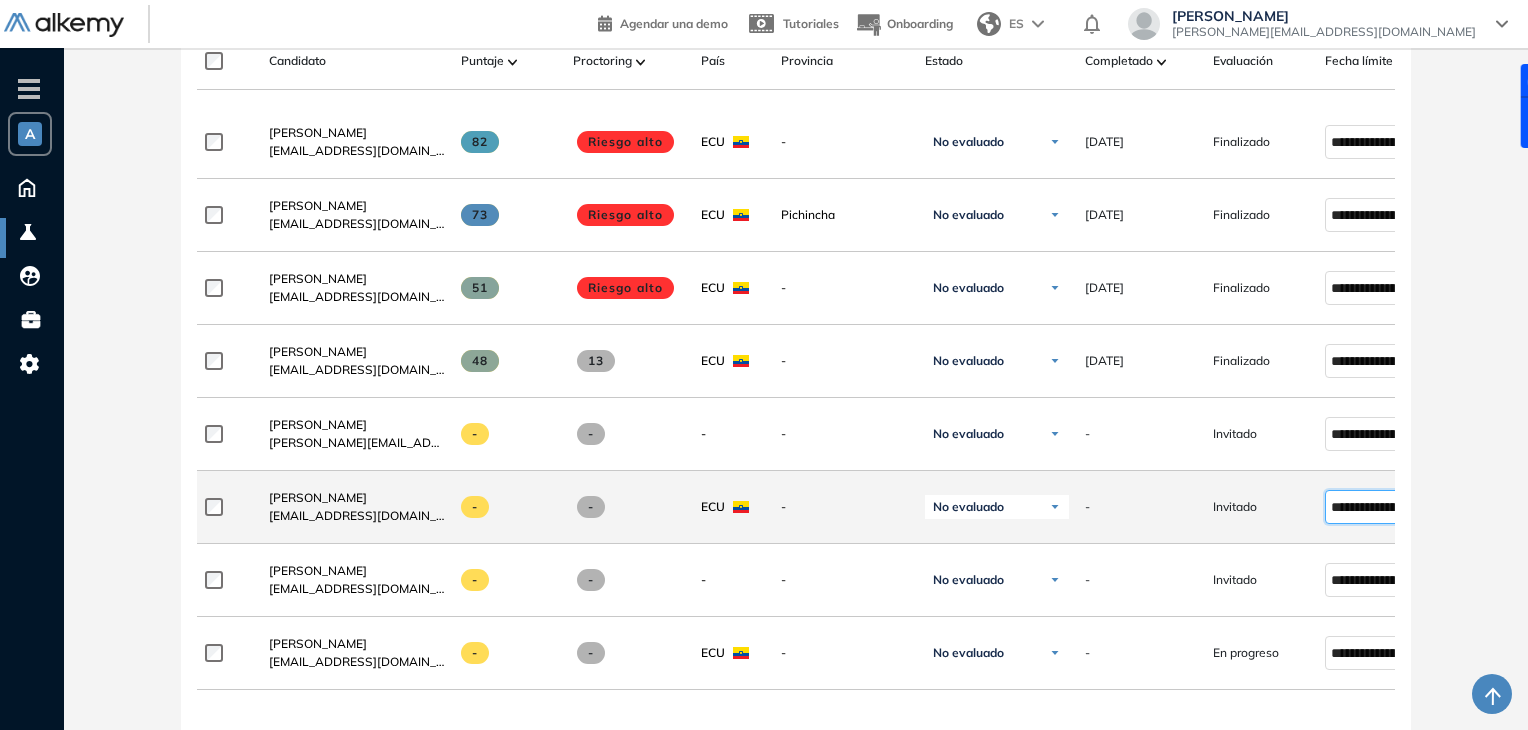 scroll, scrollTop: 504, scrollLeft: 0, axis: vertical 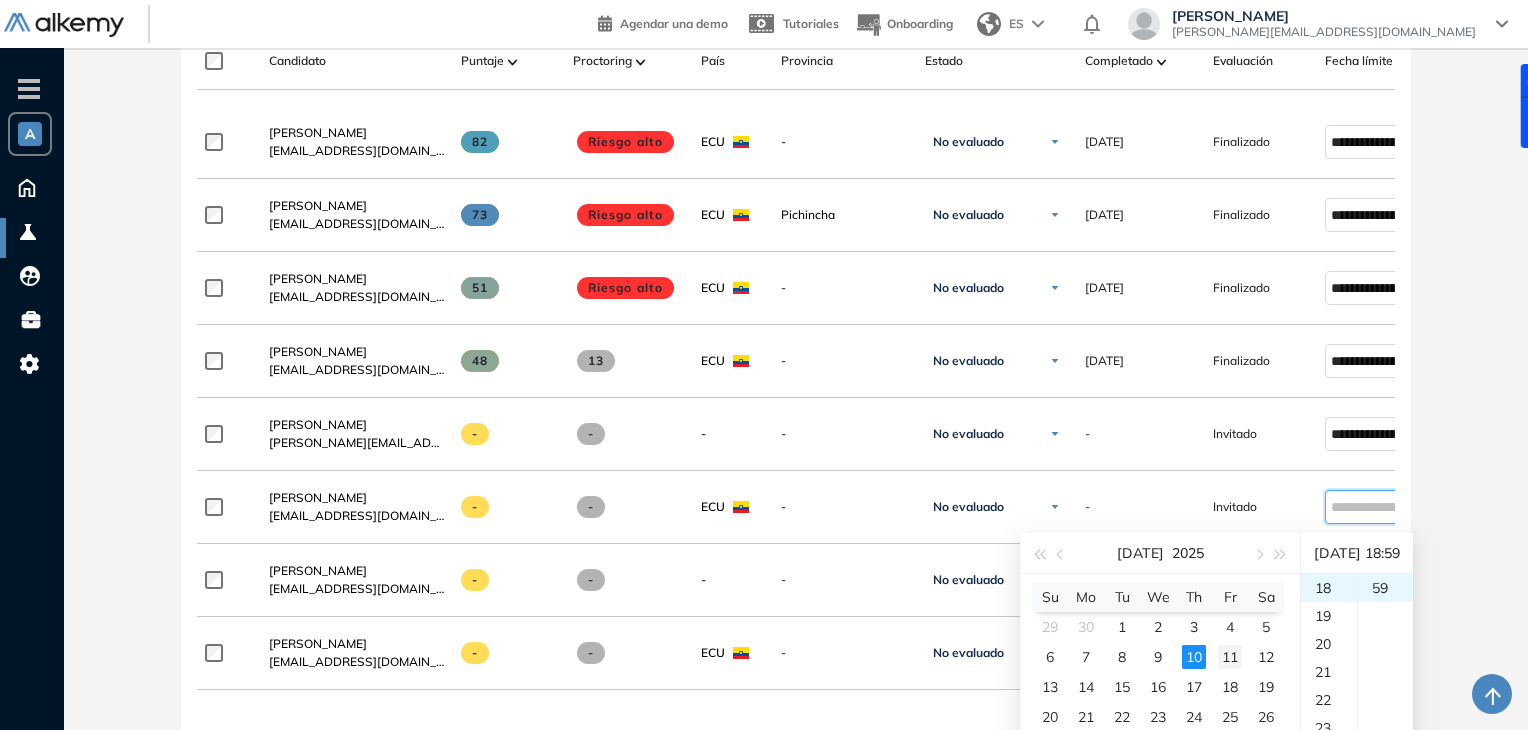 click on "11" at bounding box center (1230, 657) 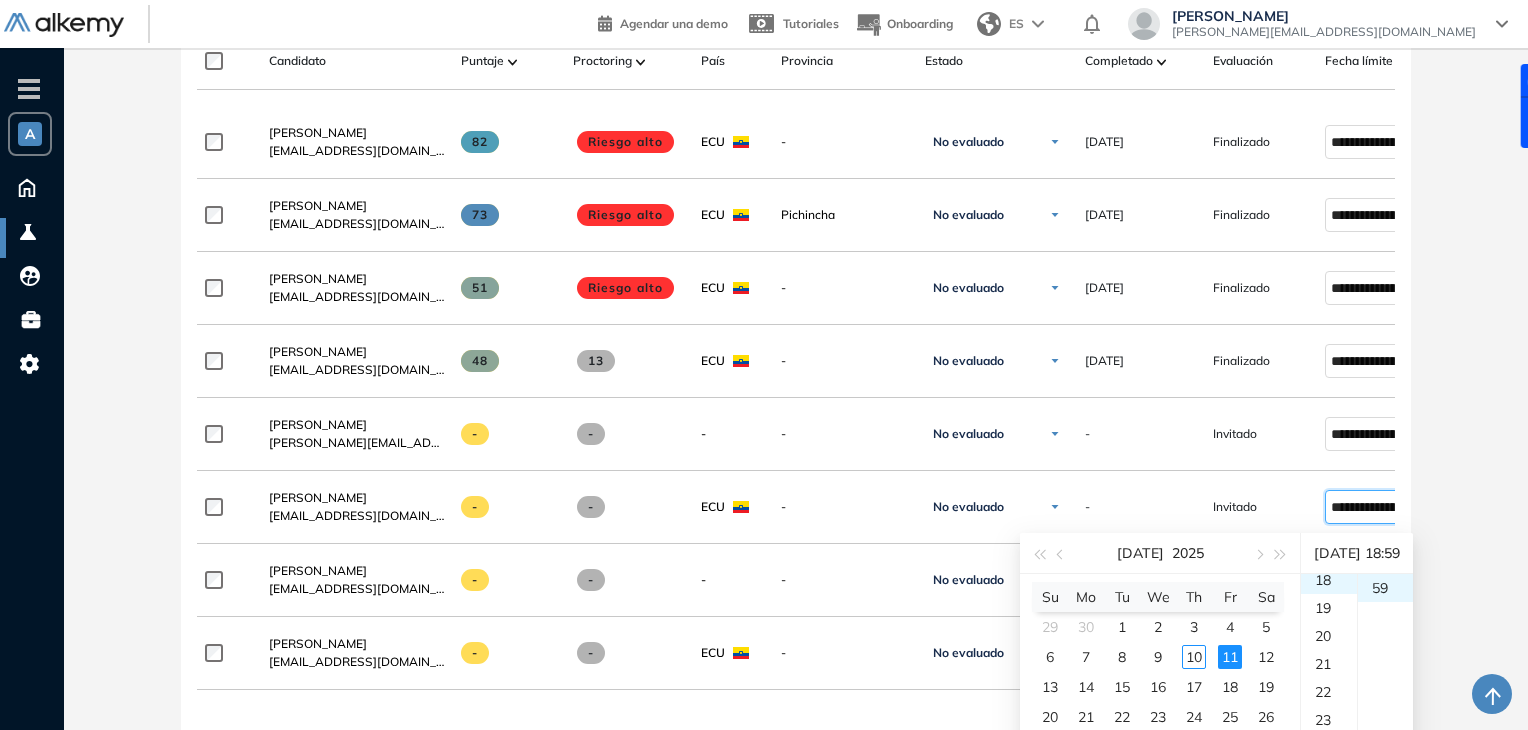 scroll, scrollTop: 512, scrollLeft: 0, axis: vertical 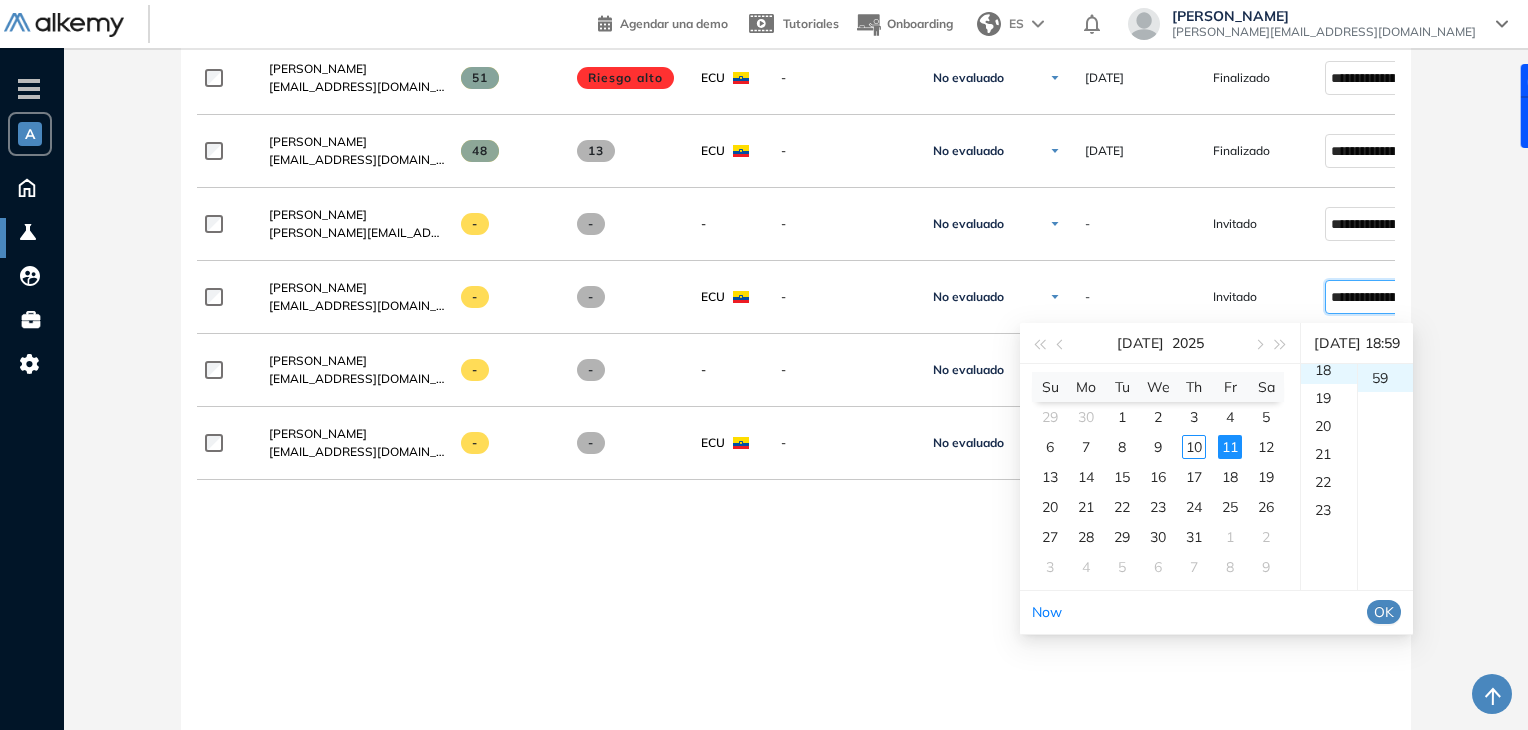 click on "Now OK" at bounding box center (1216, 612) 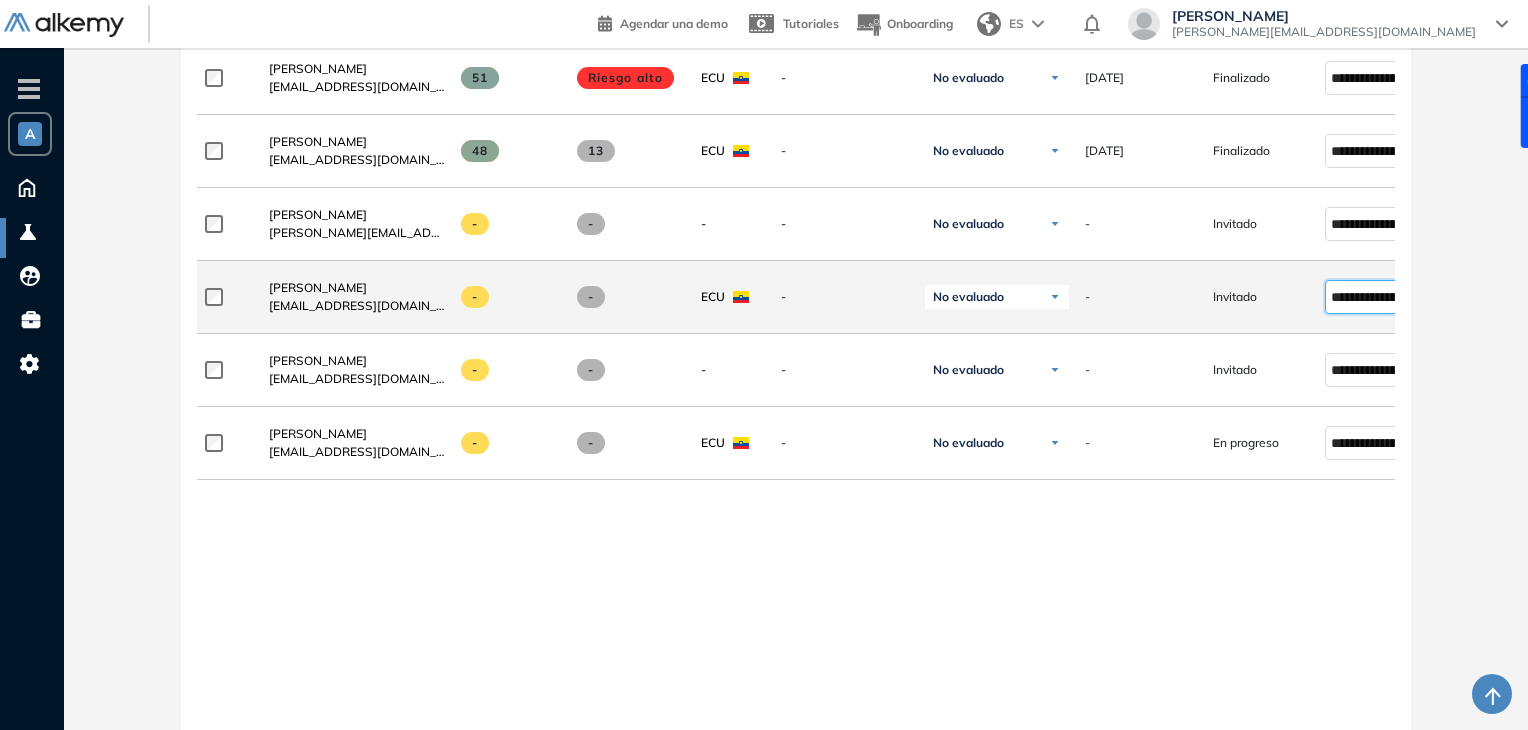 type on "**********" 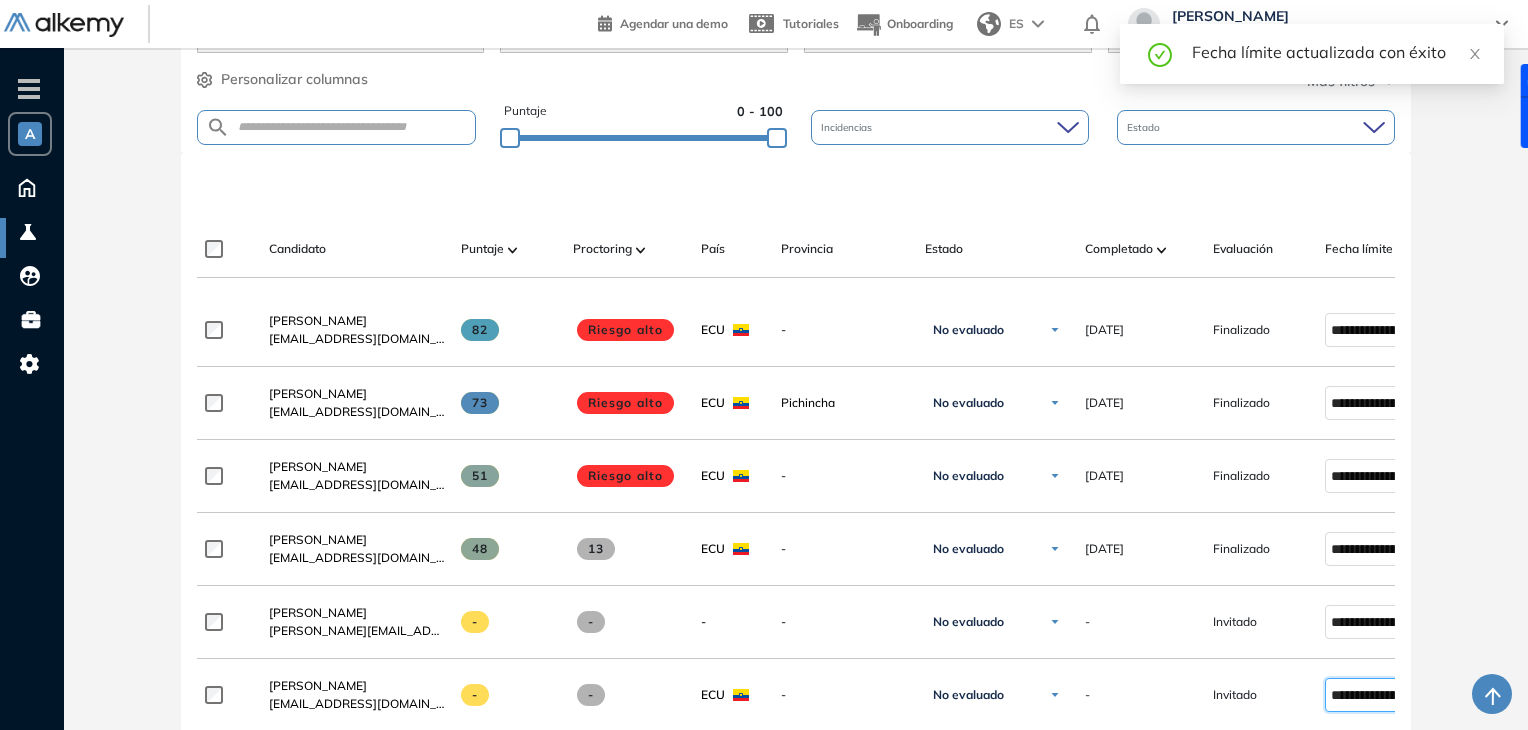 scroll, scrollTop: 0, scrollLeft: 0, axis: both 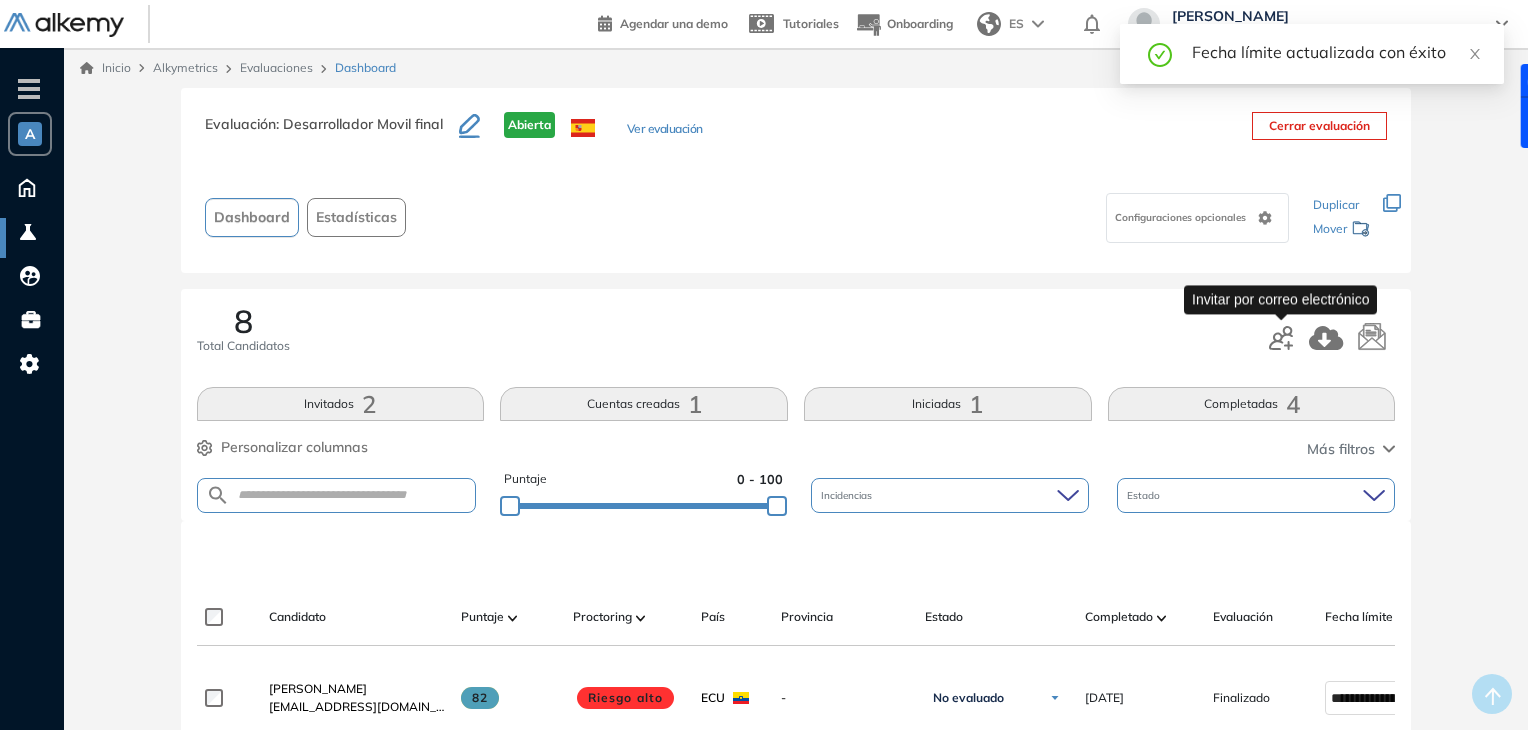 click 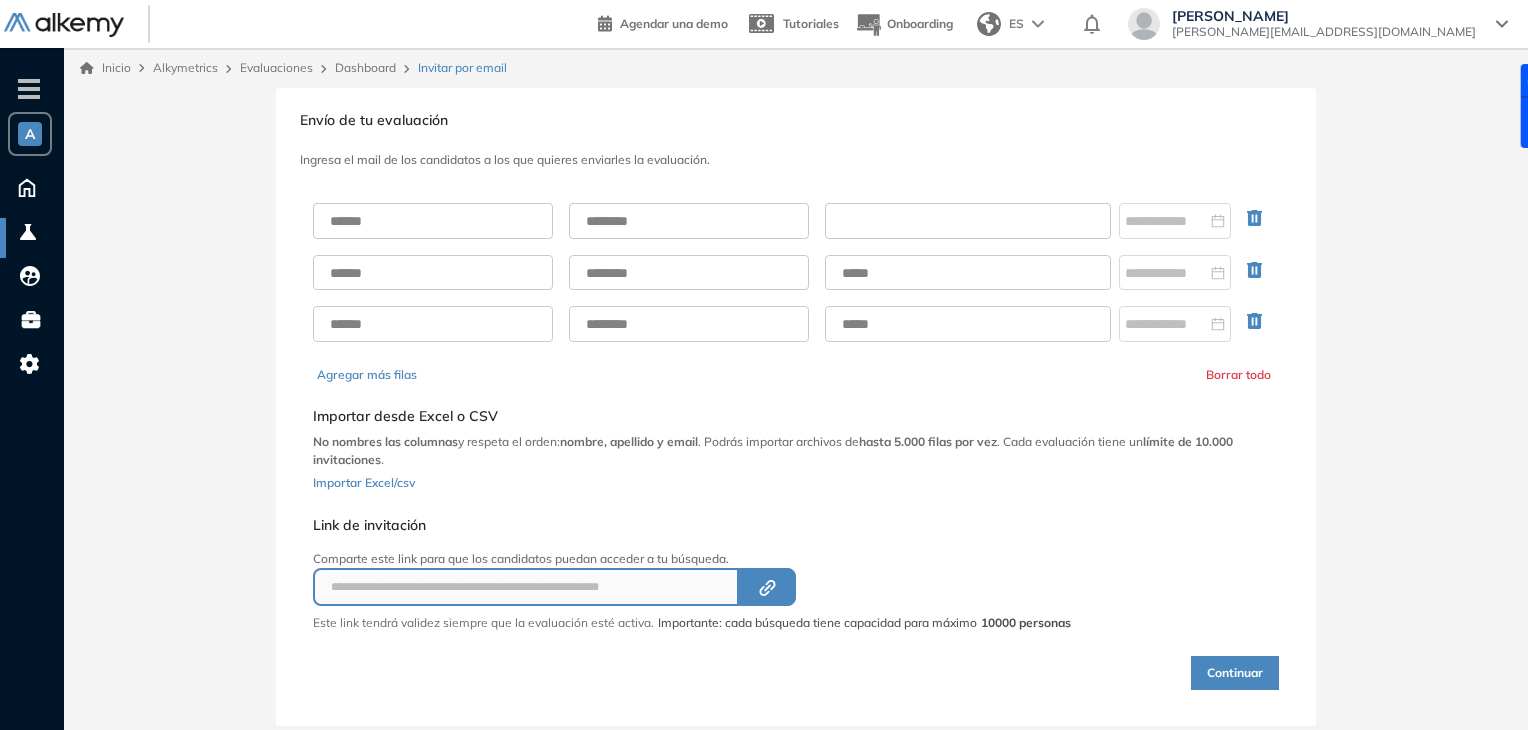 click at bounding box center [968, 221] 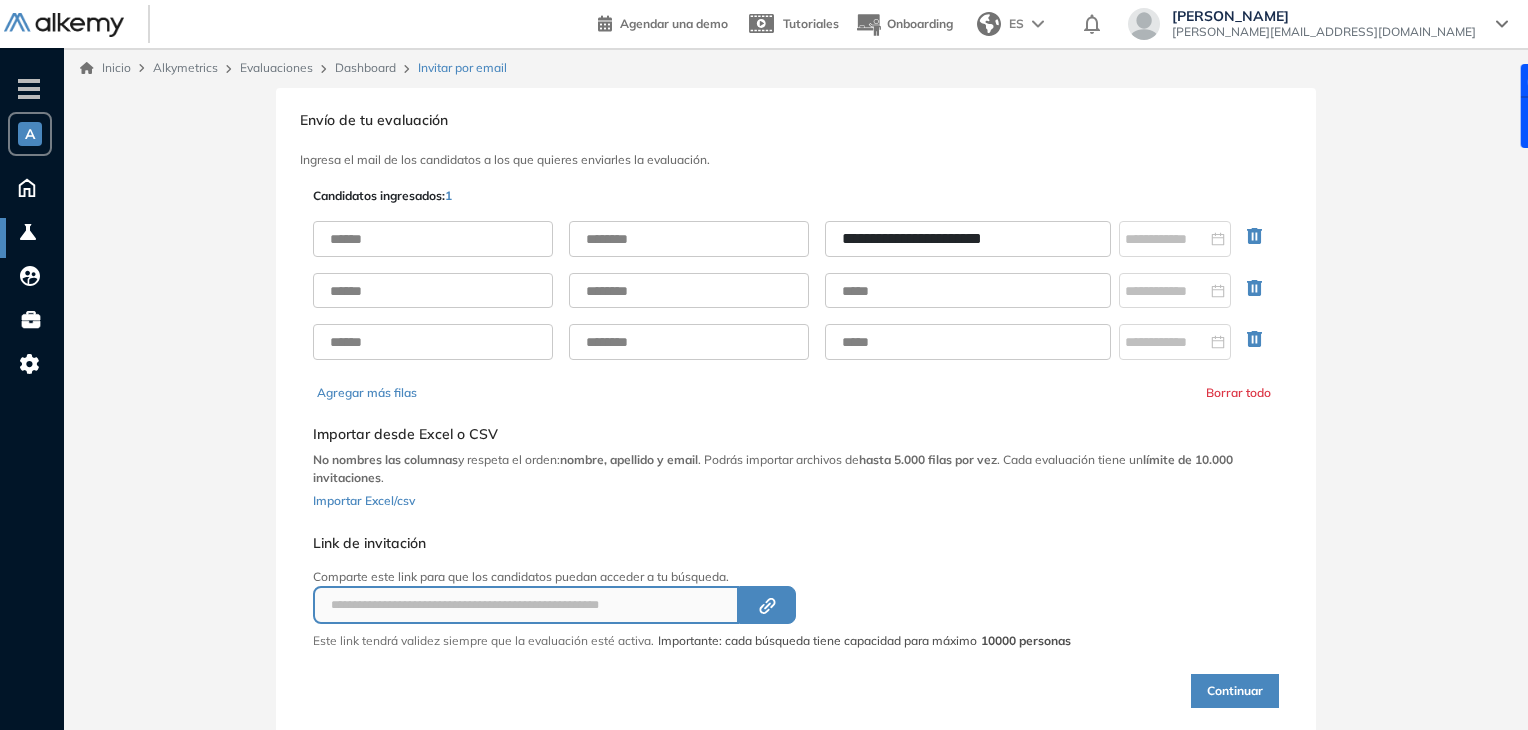 type on "**********" 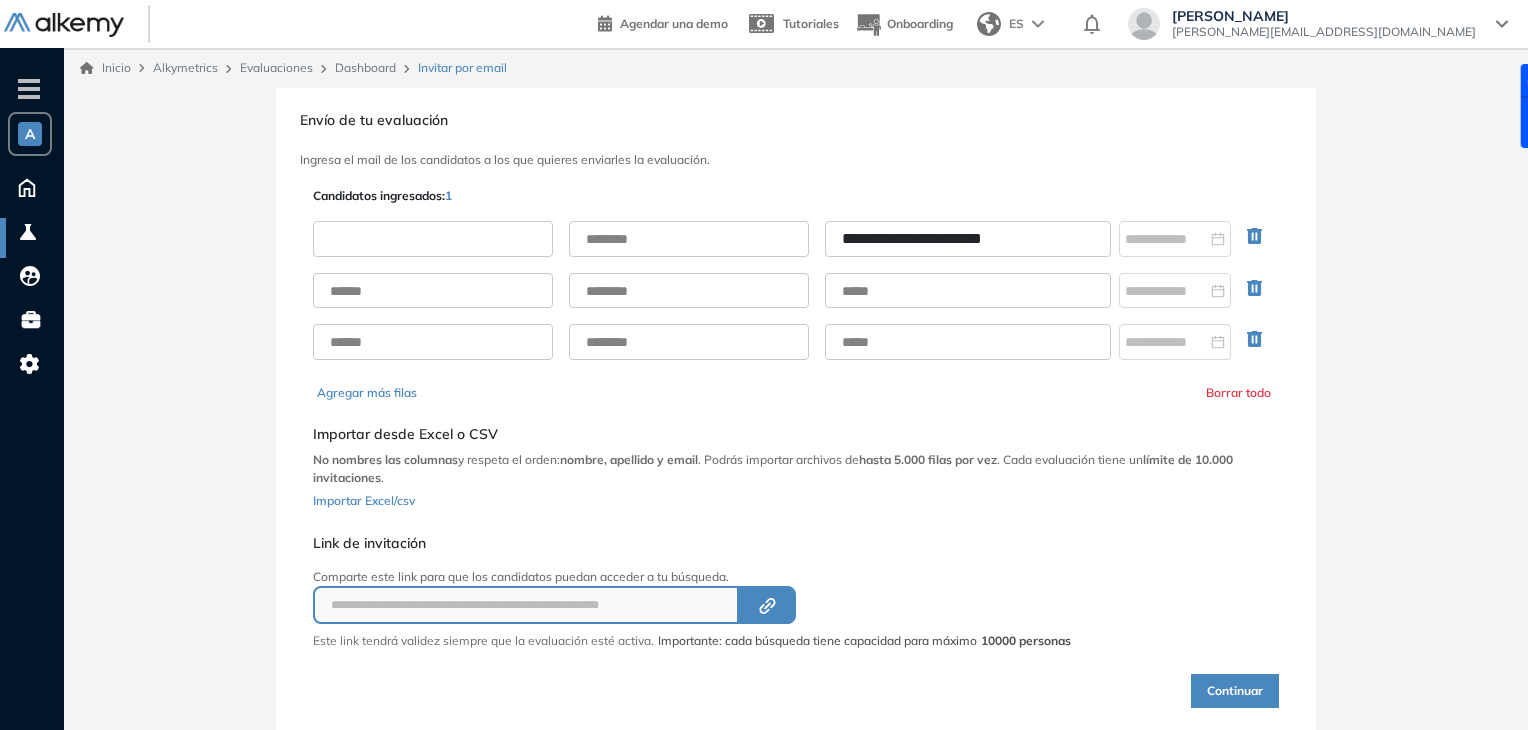 click at bounding box center [433, 239] 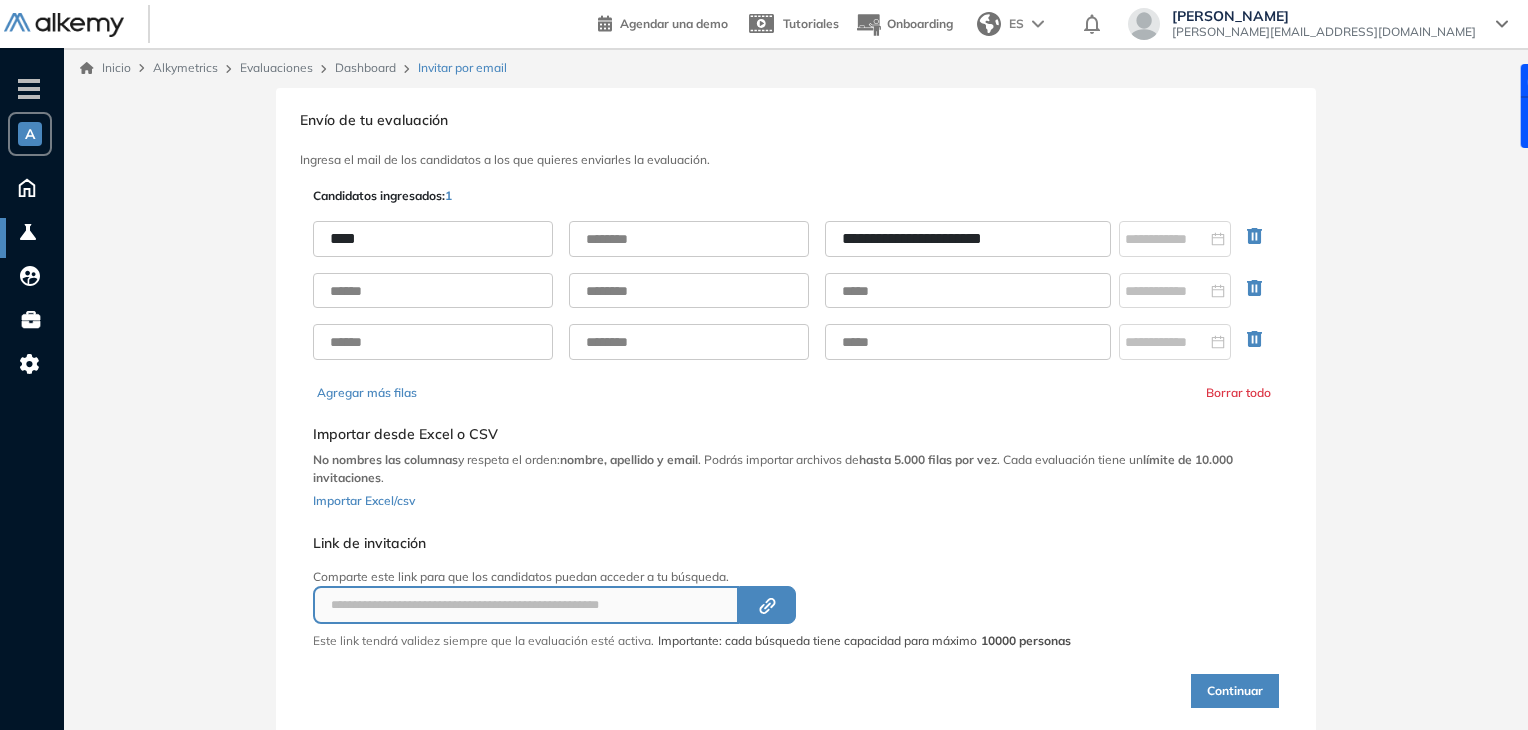 type on "****" 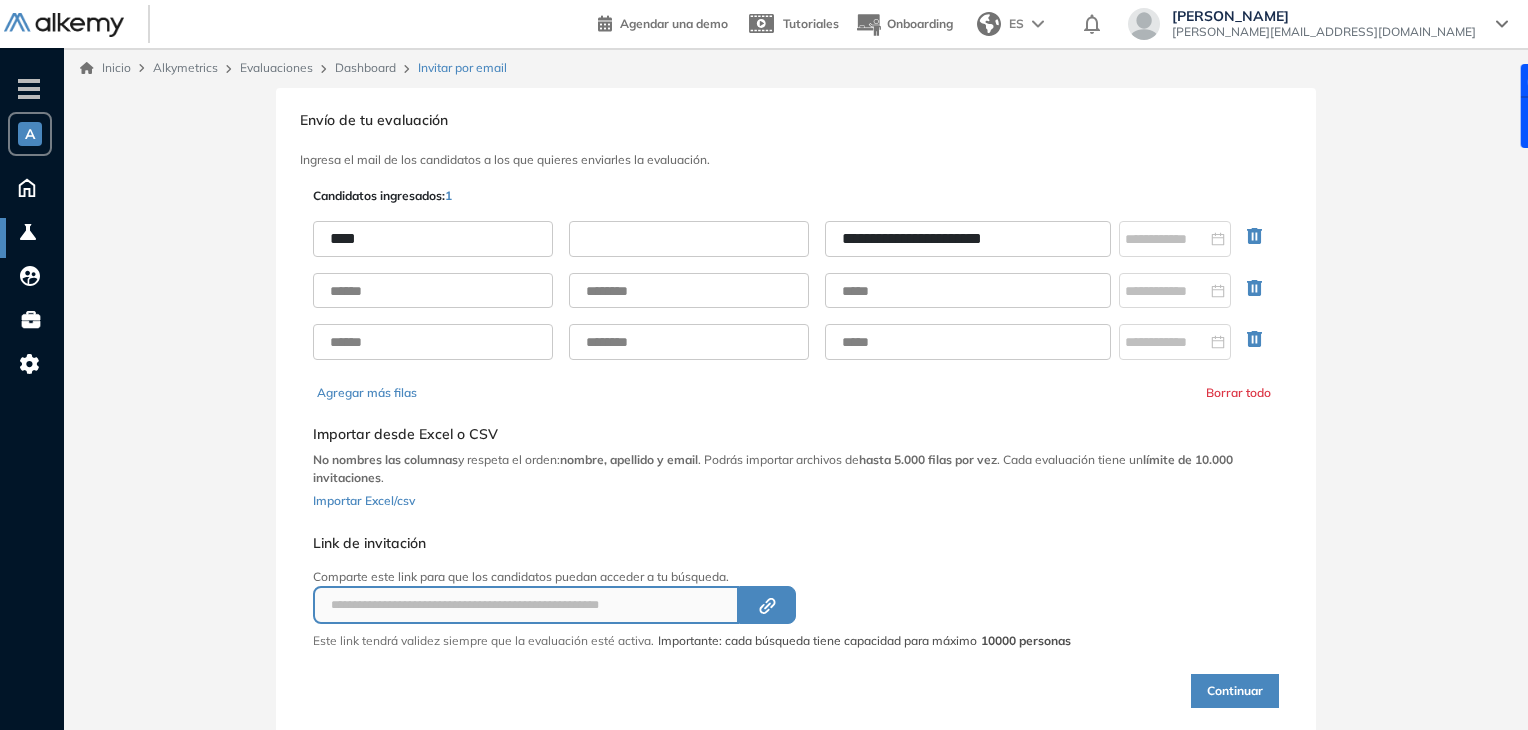 click at bounding box center [689, 239] 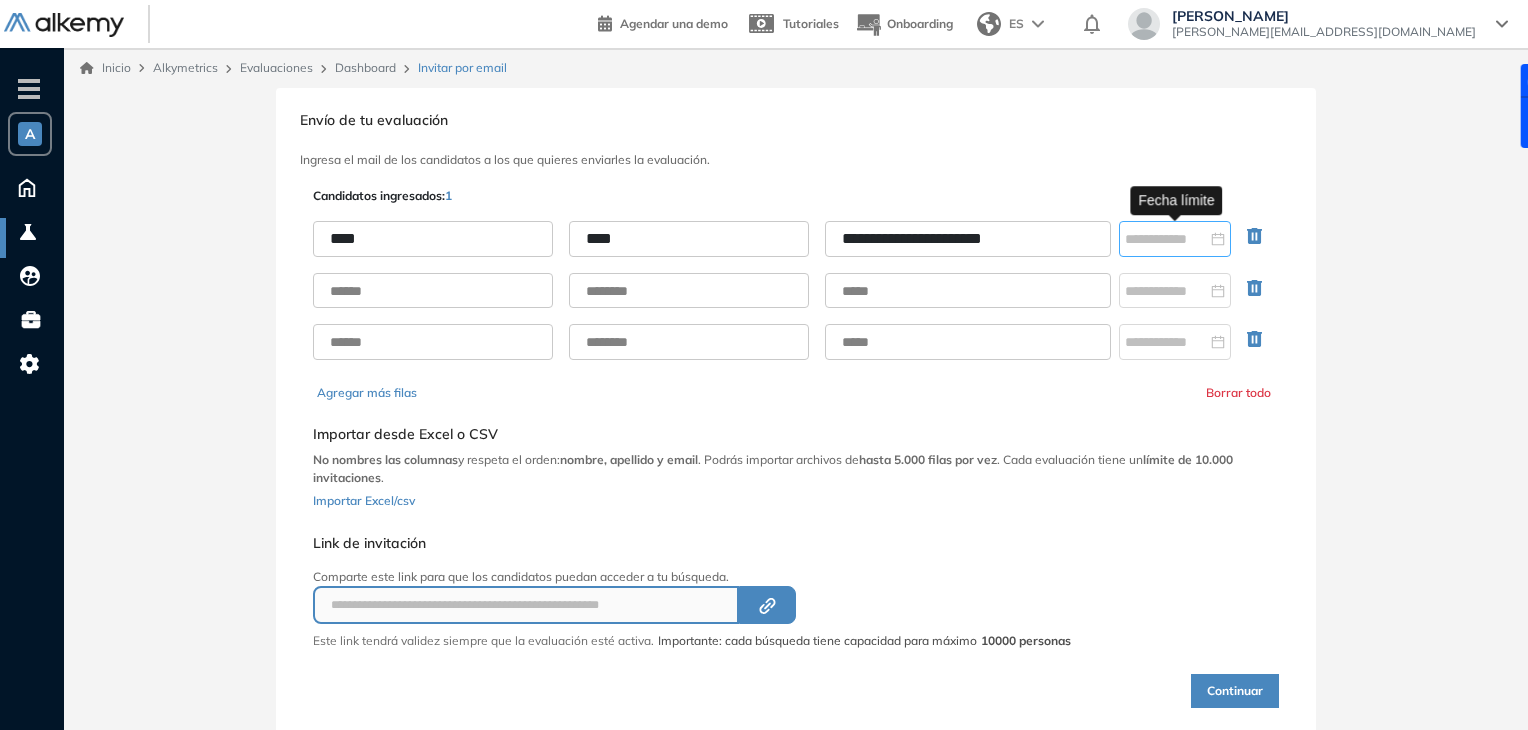 type on "****" 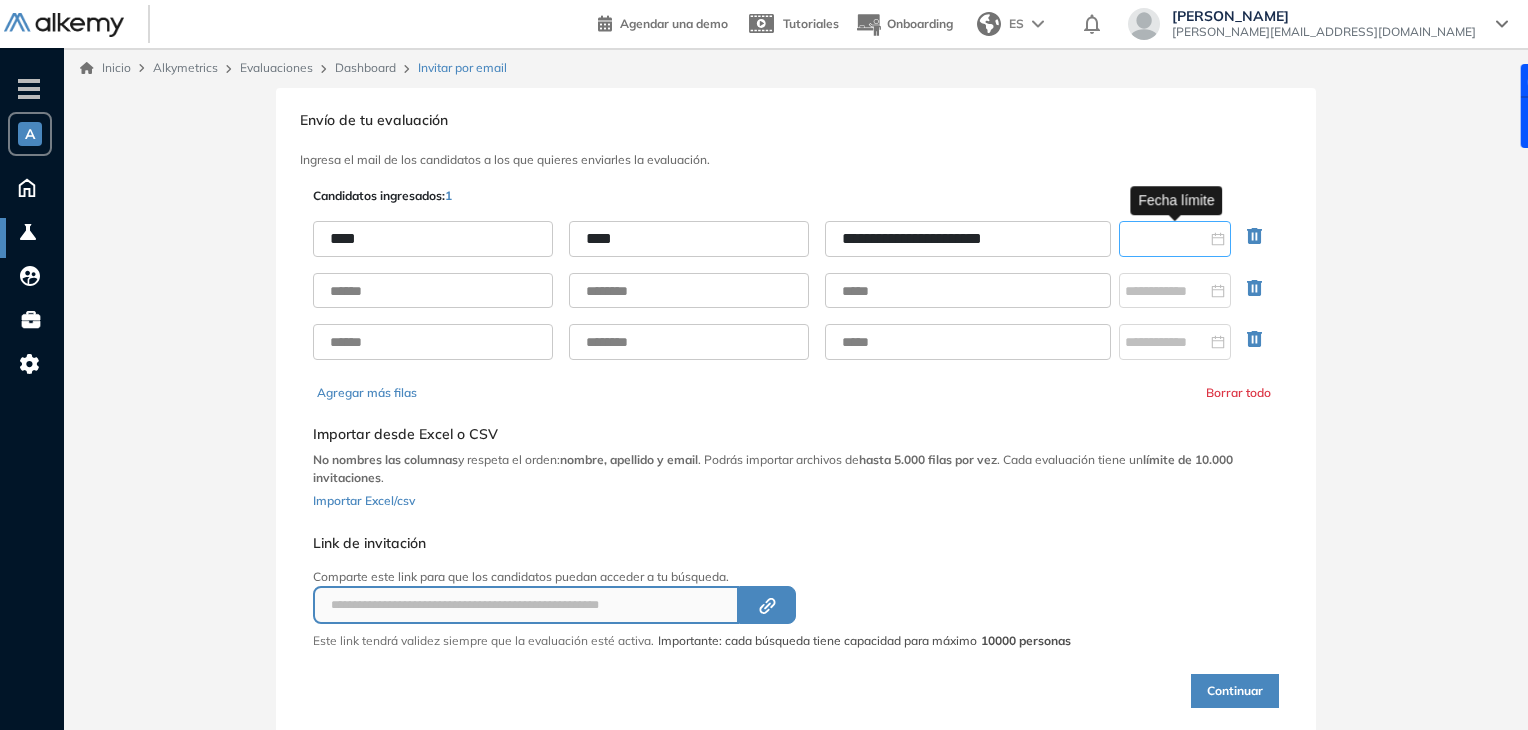 click at bounding box center [1166, 239] 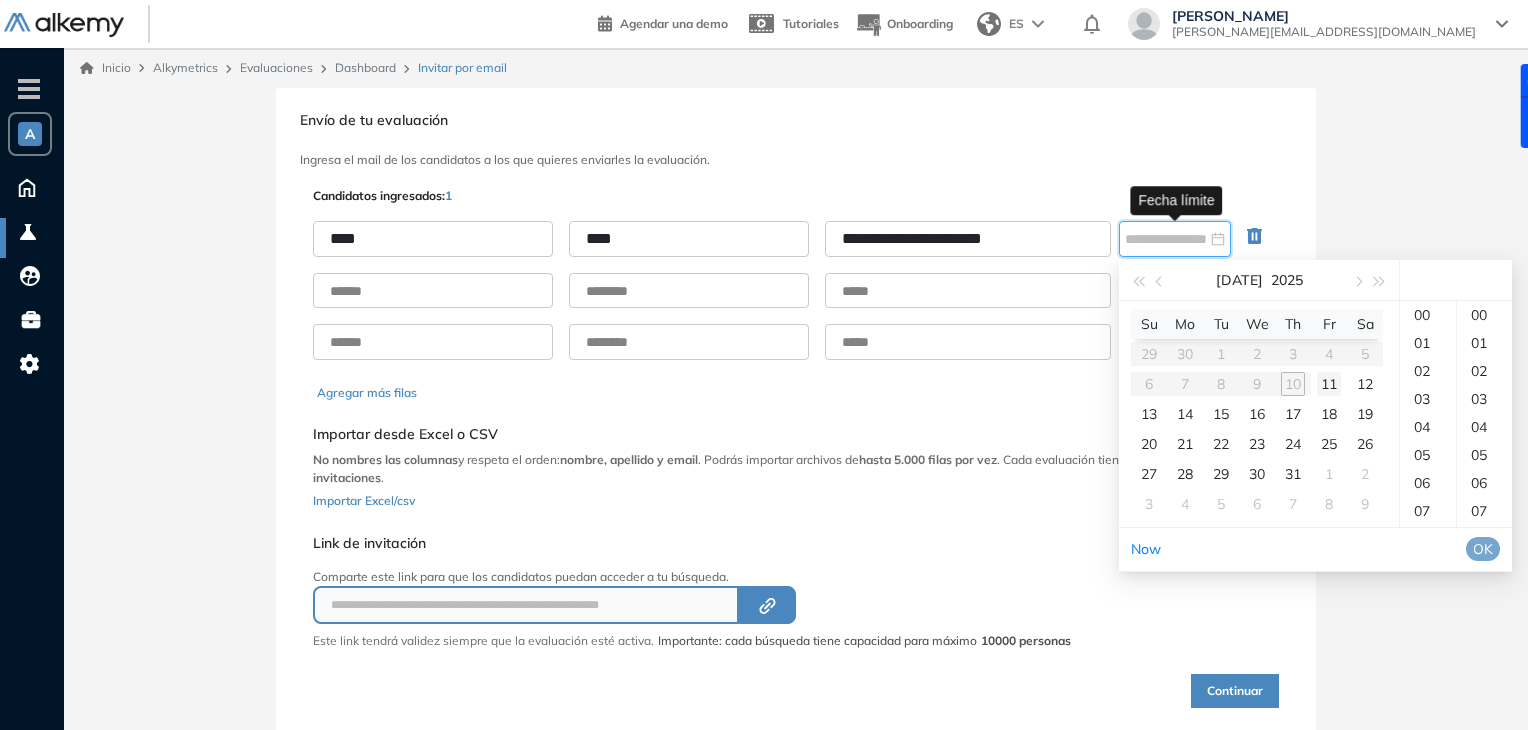 click on "11" at bounding box center [1329, 384] 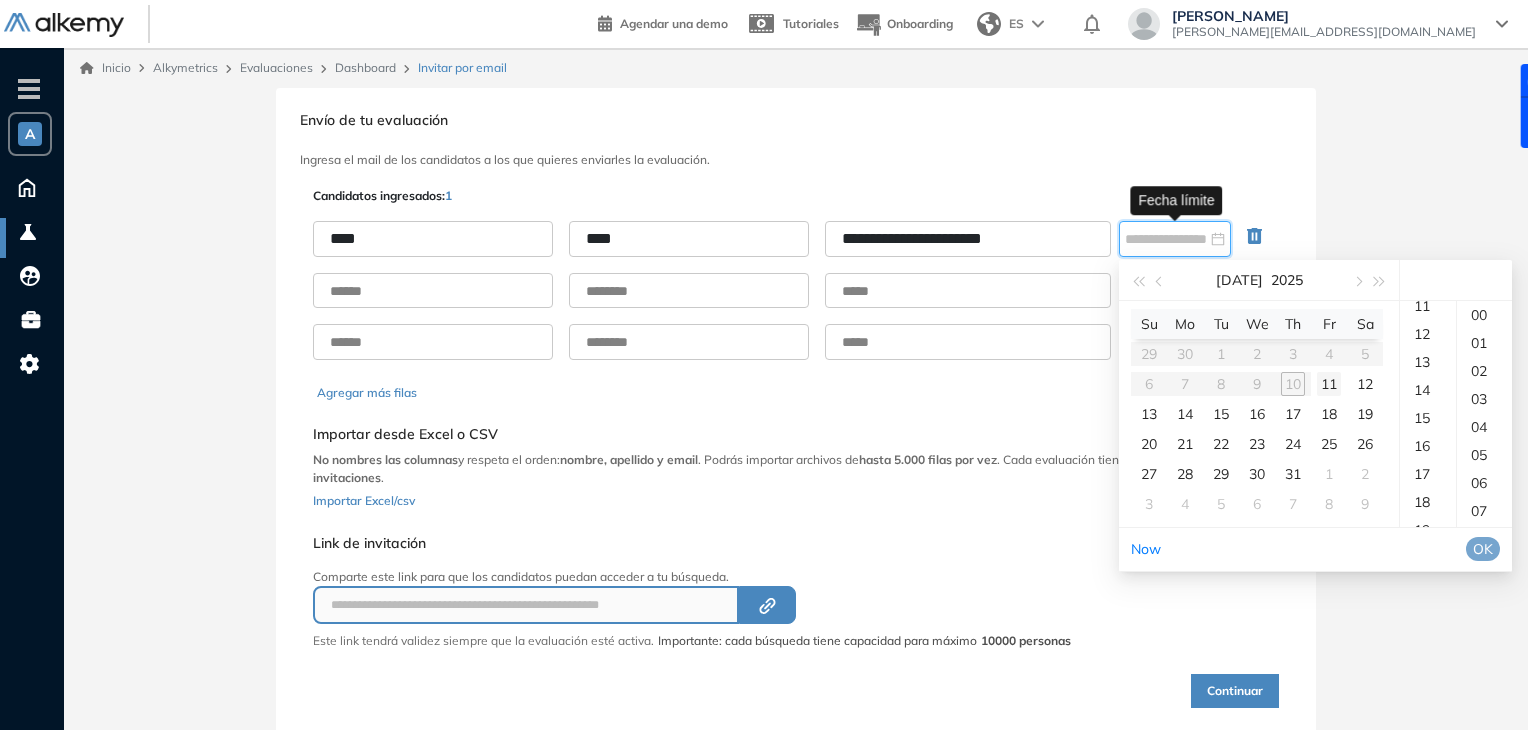 scroll, scrollTop: 541, scrollLeft: 0, axis: vertical 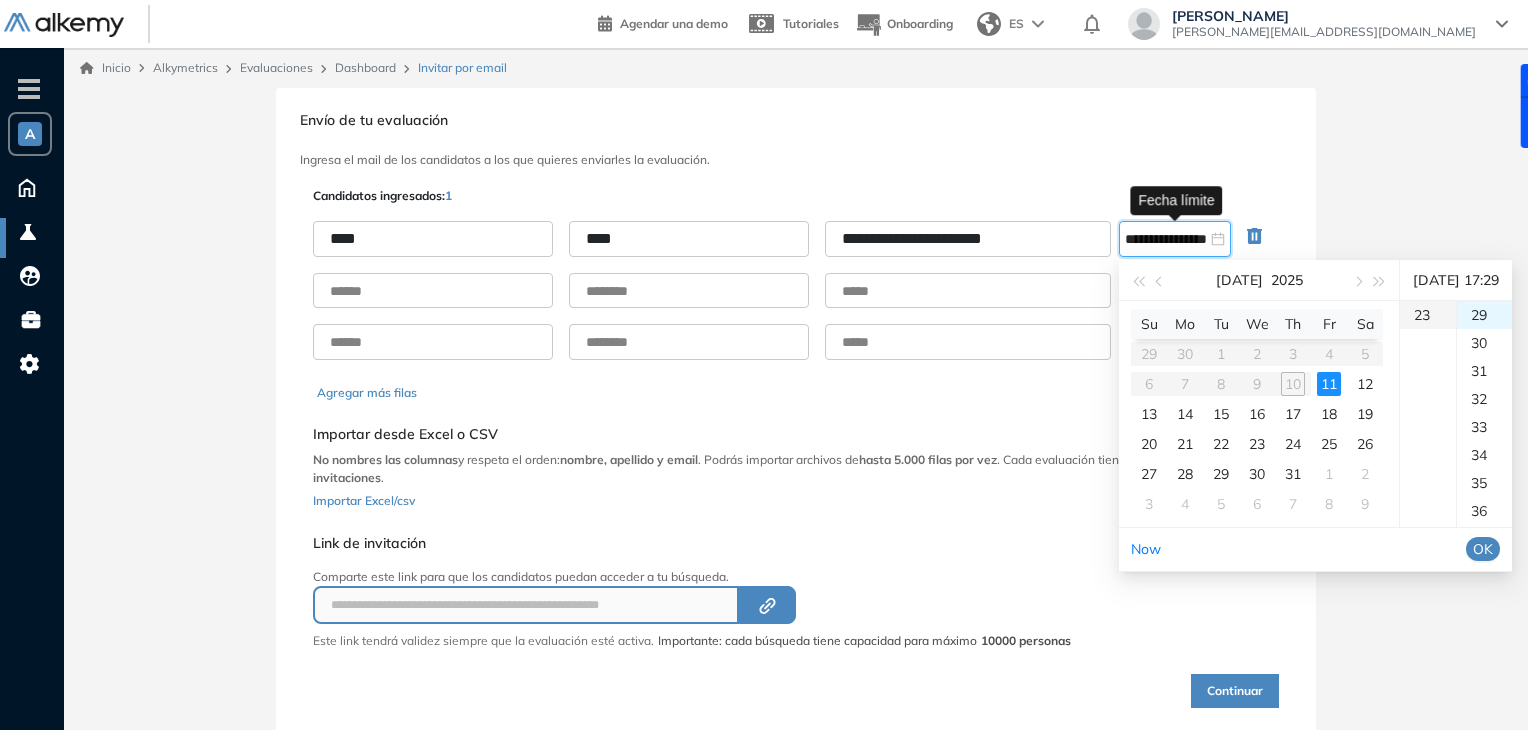 click on "23" at bounding box center (1428, 315) 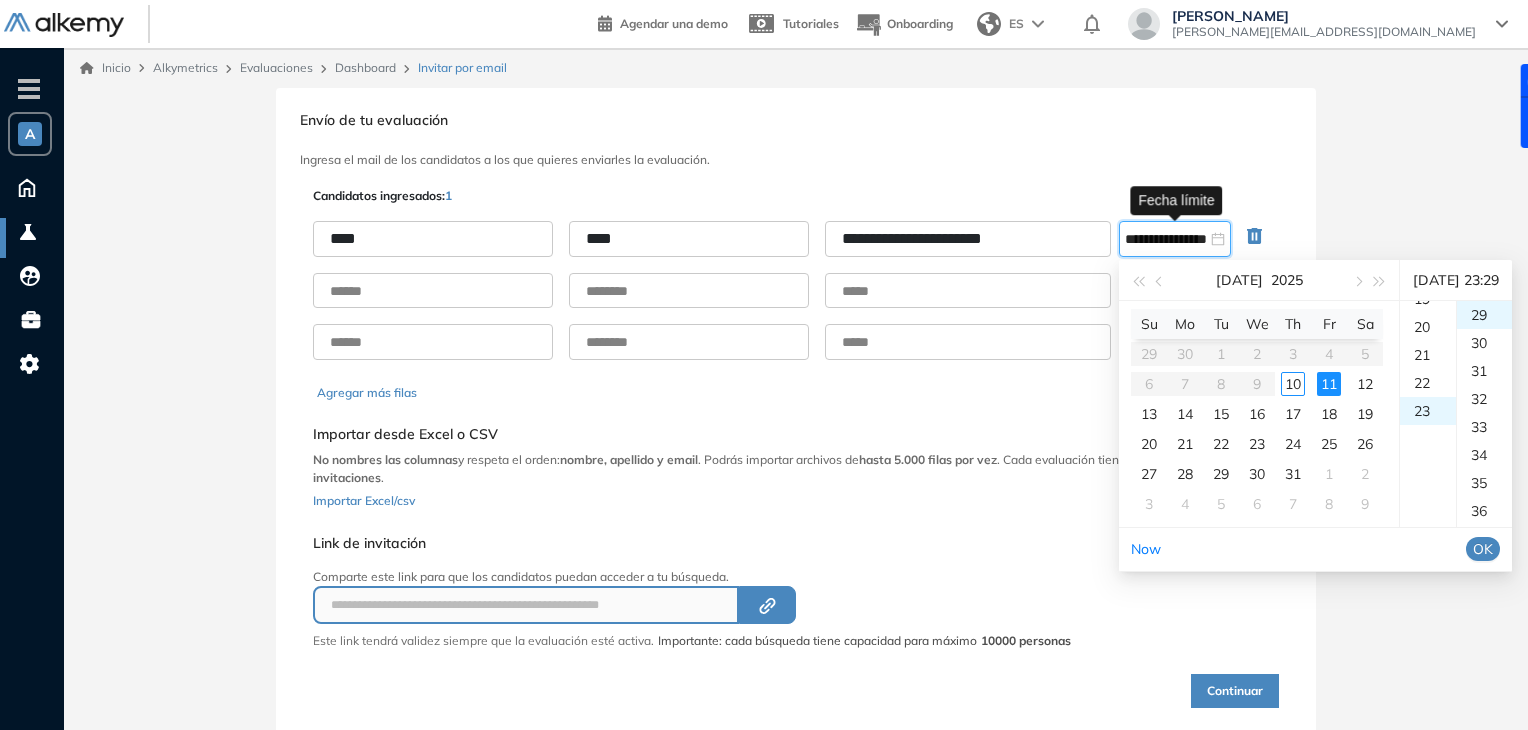 scroll, scrollTop: 548, scrollLeft: 0, axis: vertical 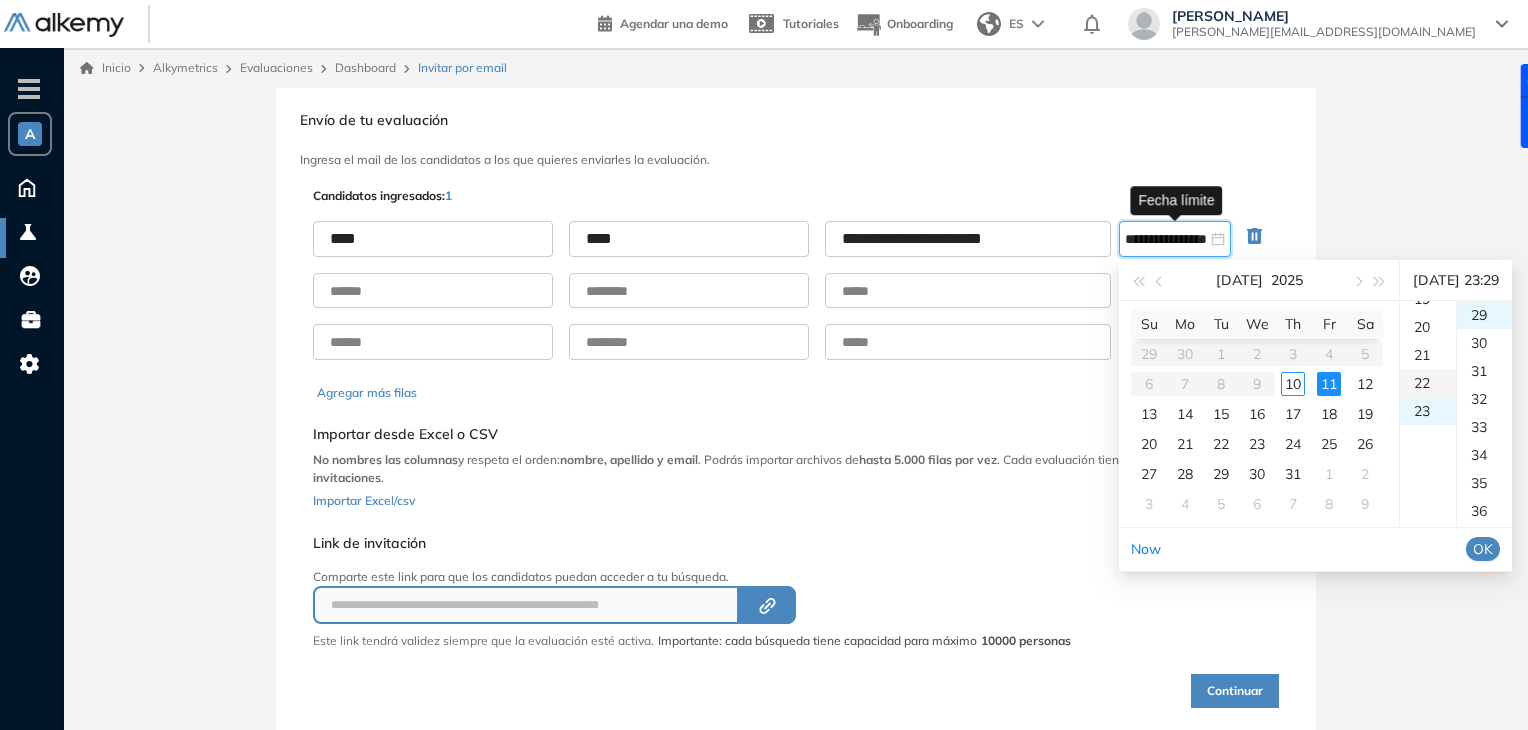 click on "22" at bounding box center (1428, 383) 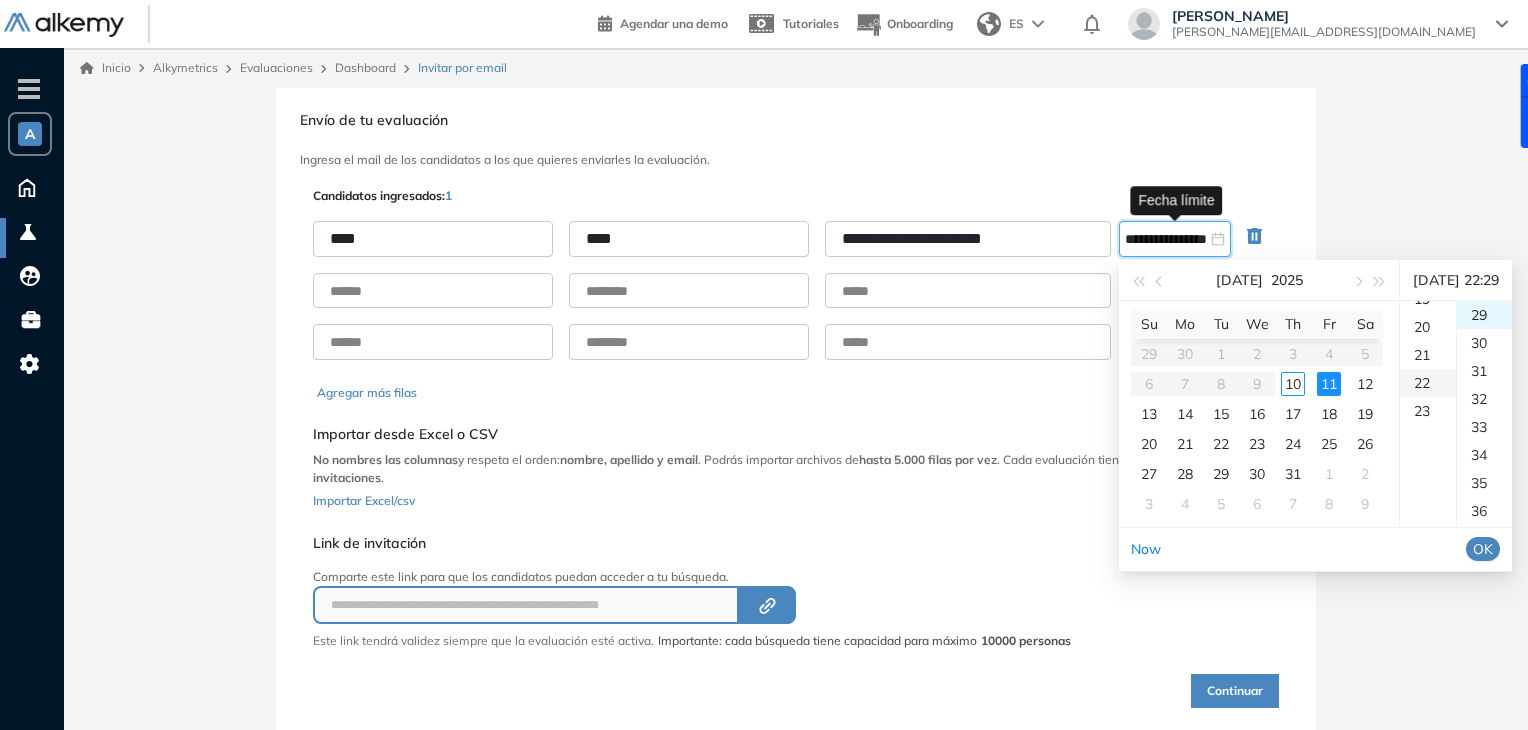 scroll, scrollTop: 616, scrollLeft: 0, axis: vertical 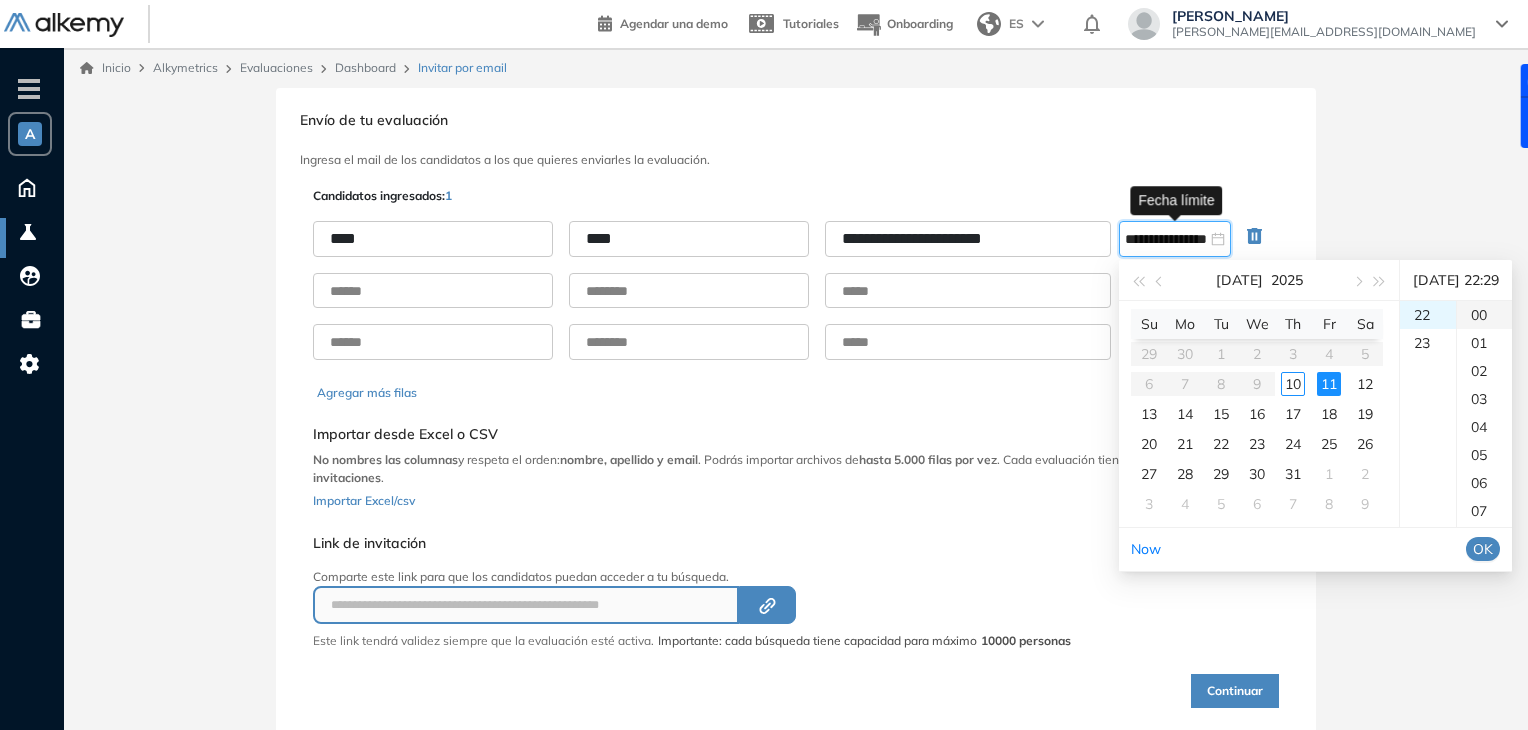 click on "00" at bounding box center [1484, 315] 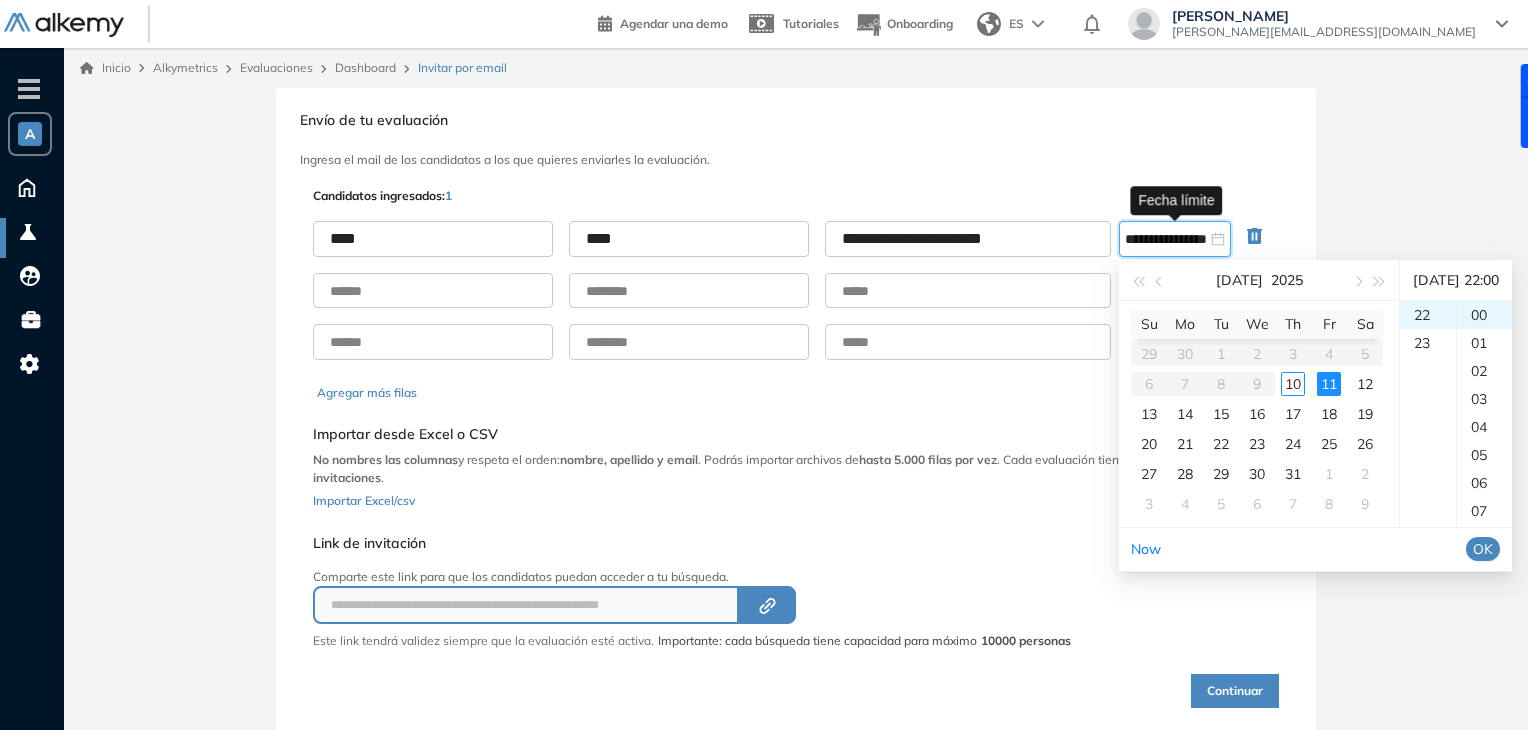 click on "OK" at bounding box center (1483, 549) 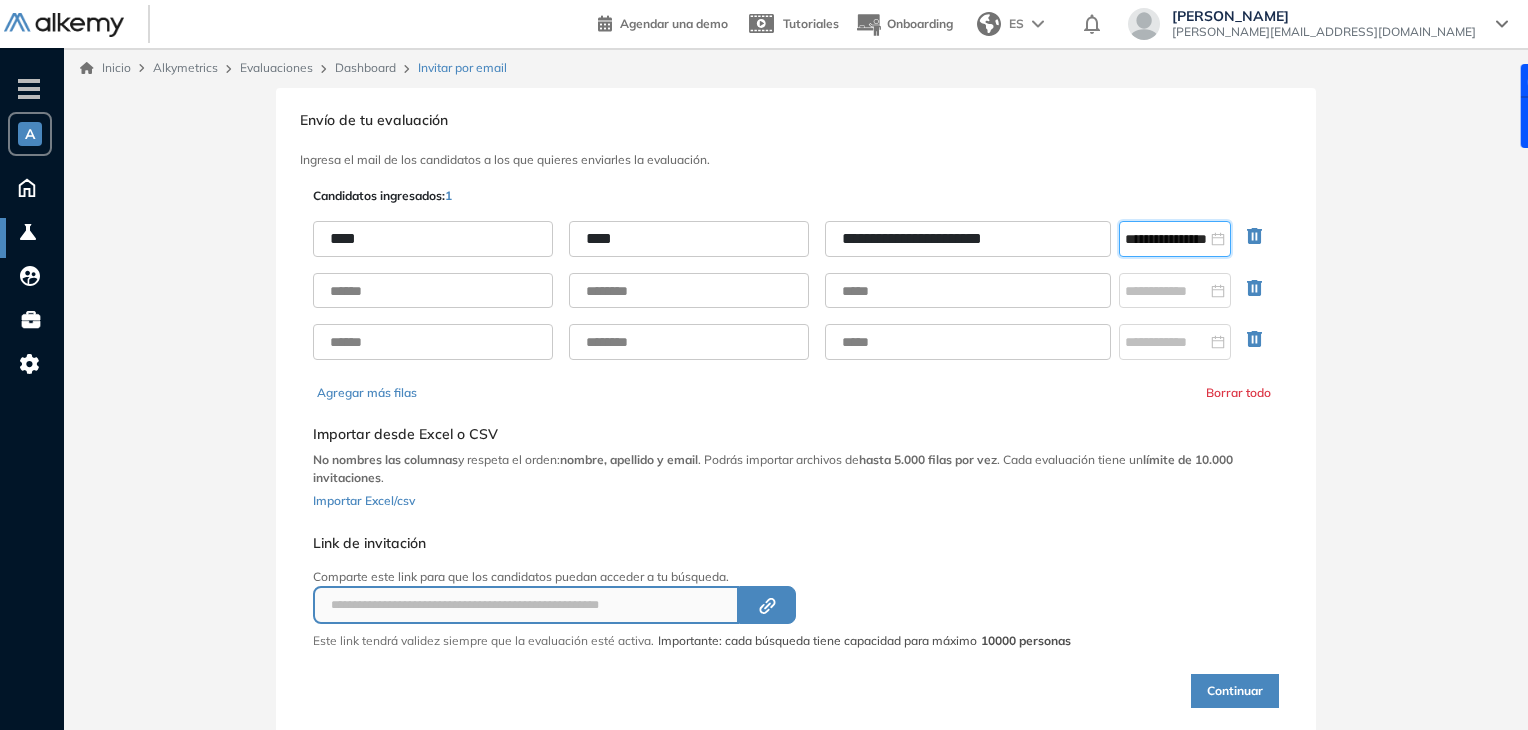 click at bounding box center [1259, 291] 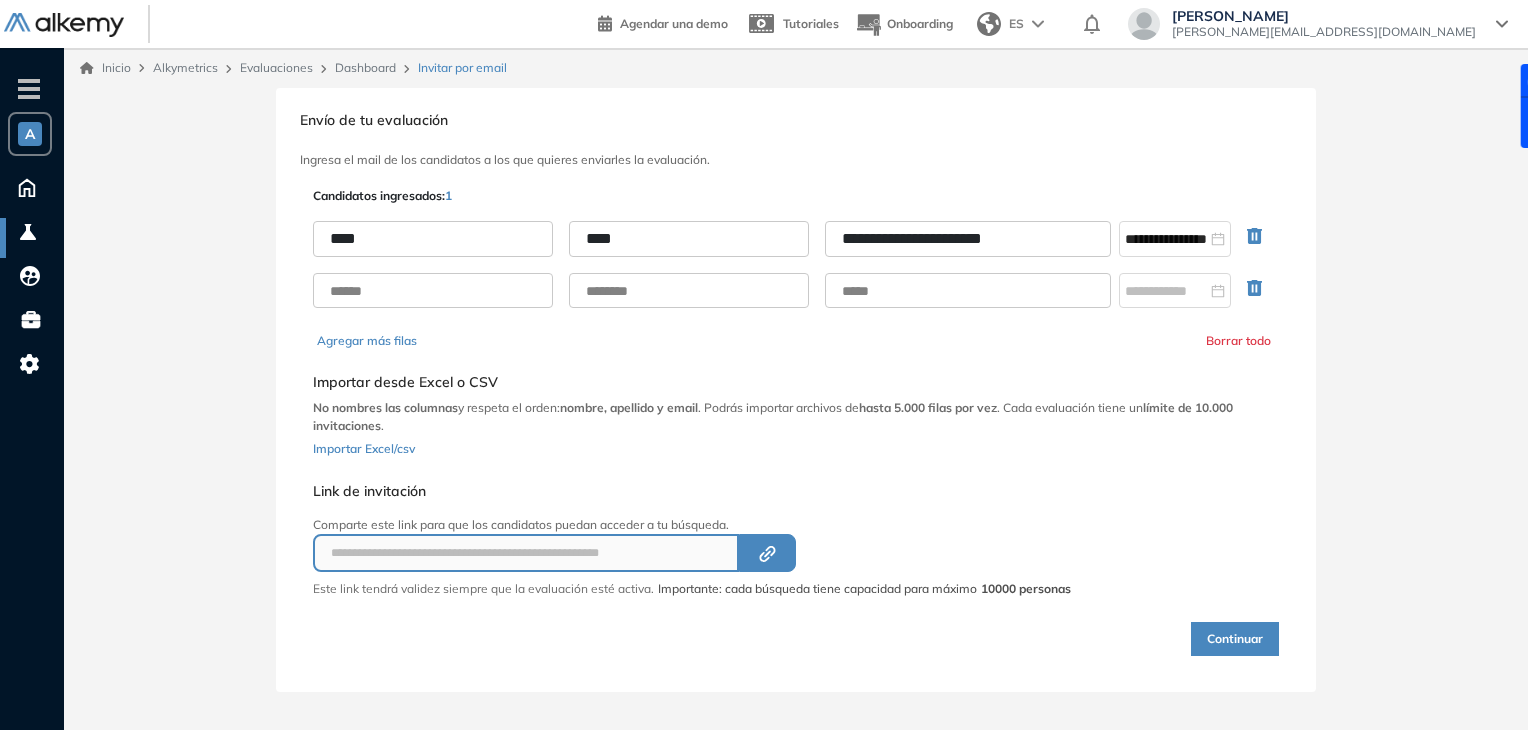 click at bounding box center [1259, 291] 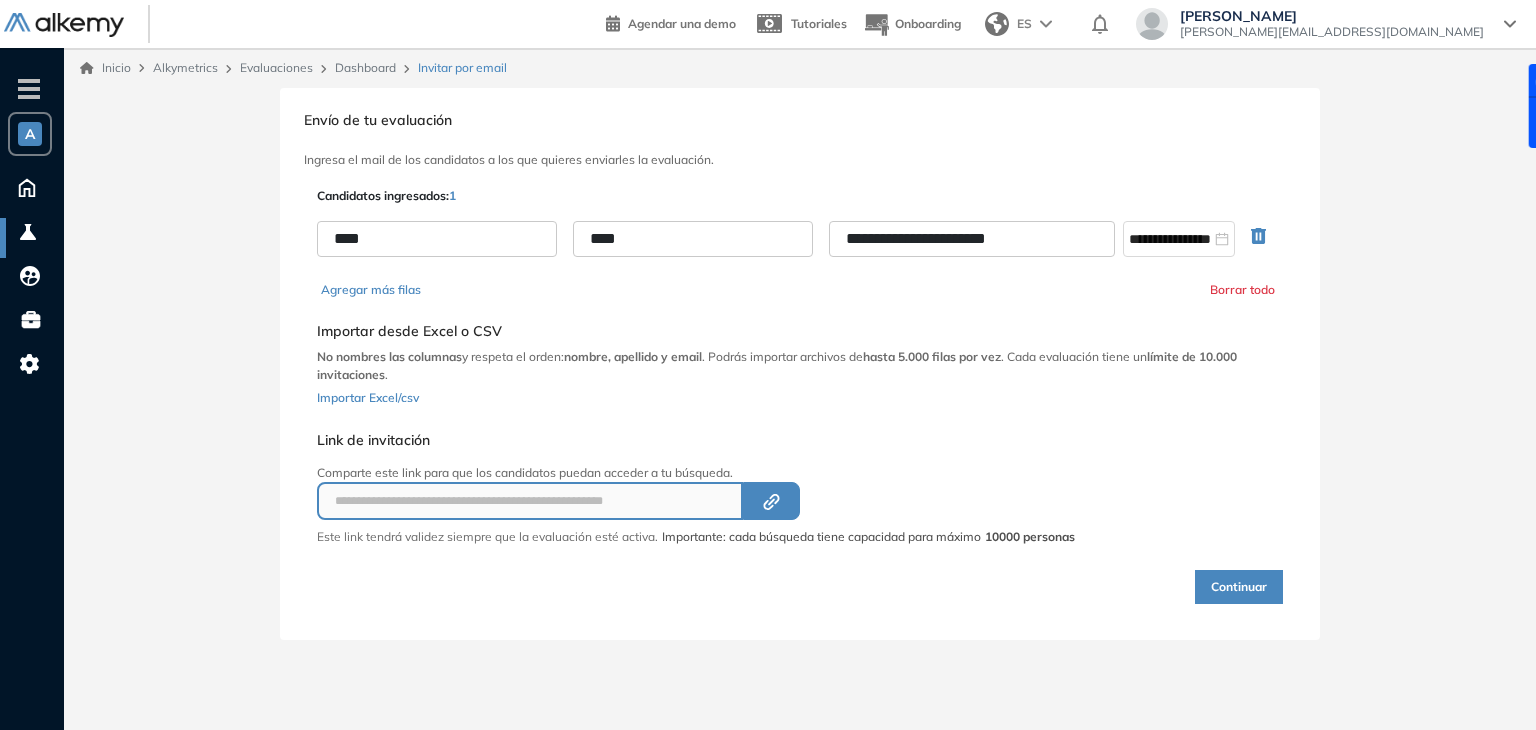 click on "Continuar" at bounding box center [1239, 587] 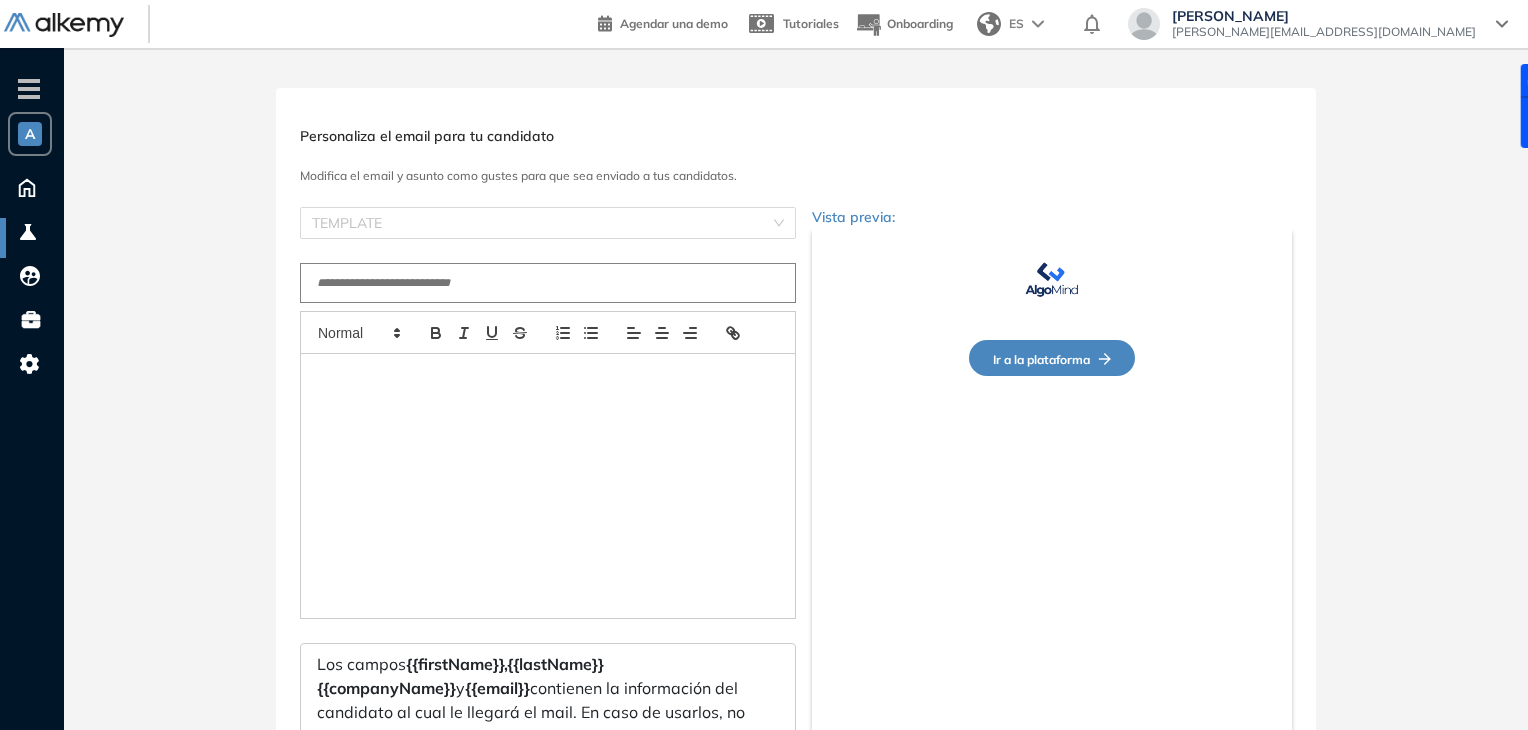 type on "**********" 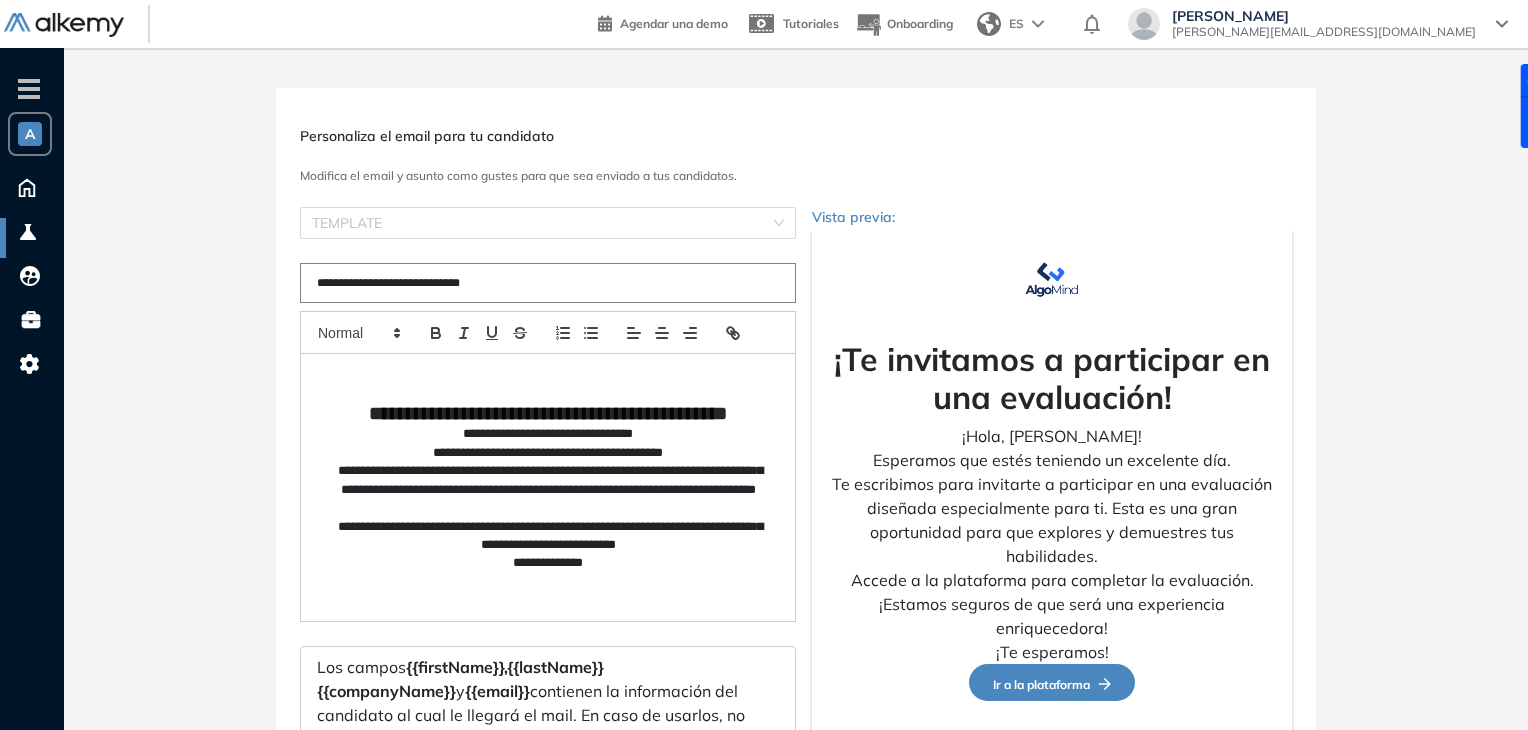 scroll, scrollTop: 172, scrollLeft: 0, axis: vertical 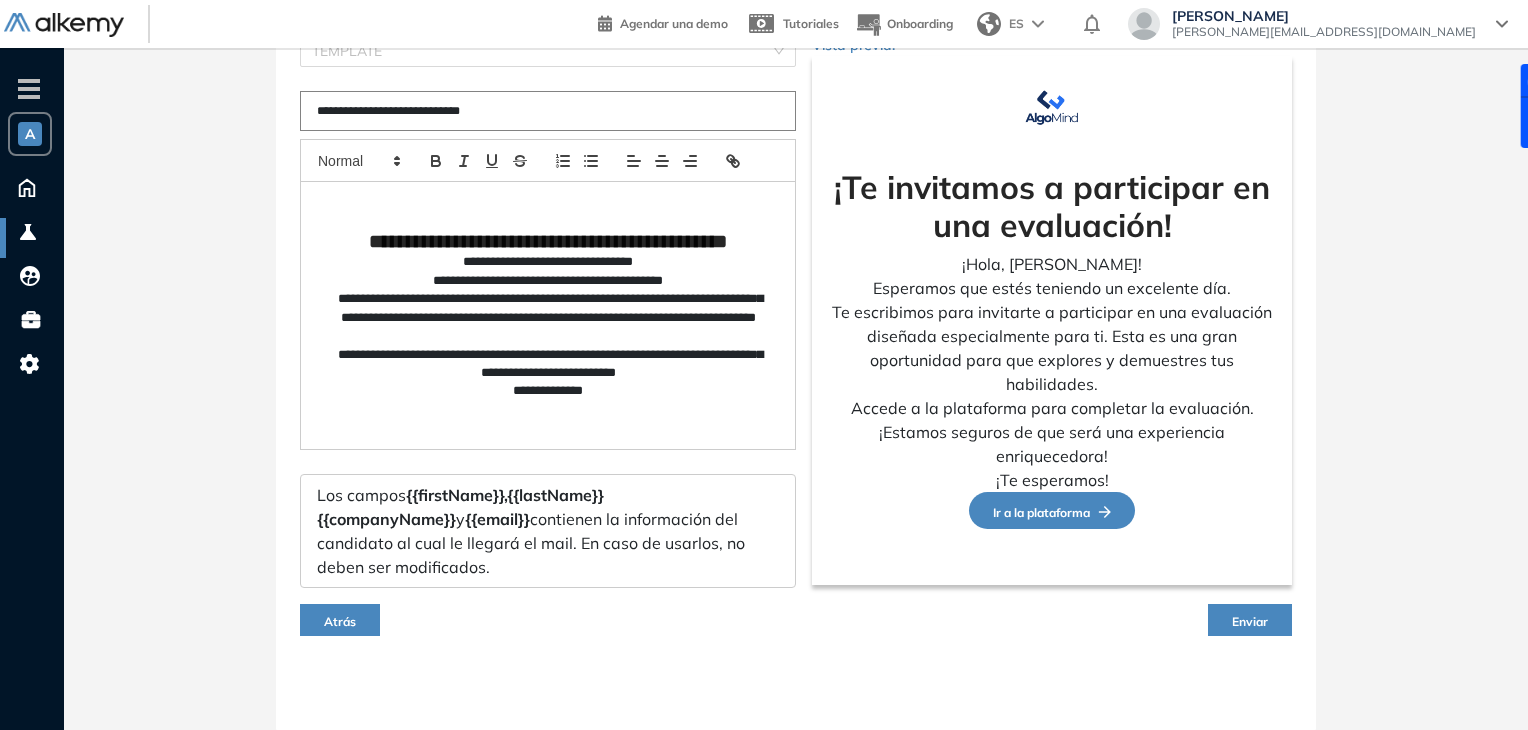 click on "Enviar" at bounding box center [1250, 620] 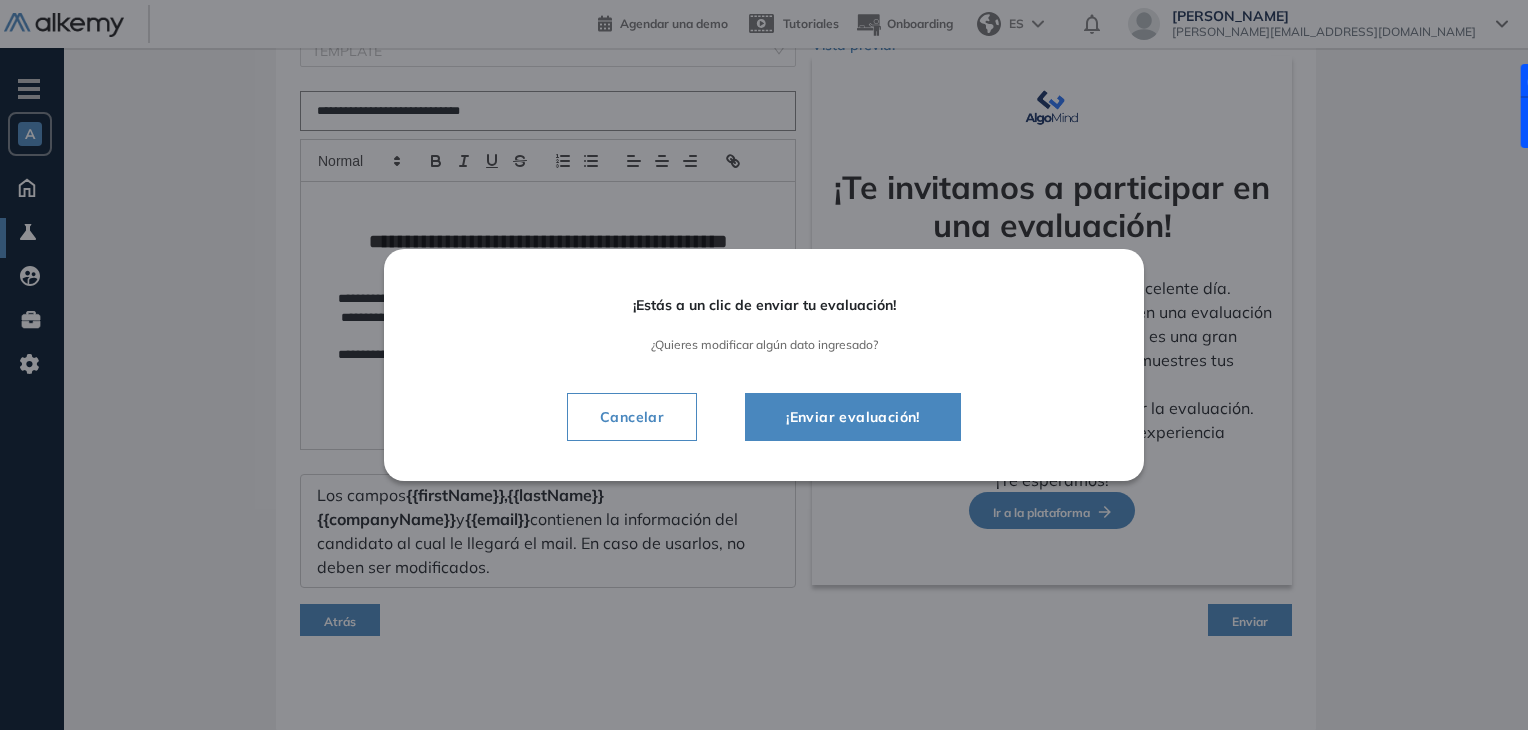 click on "¡Enviar evaluación!" at bounding box center [853, 417] 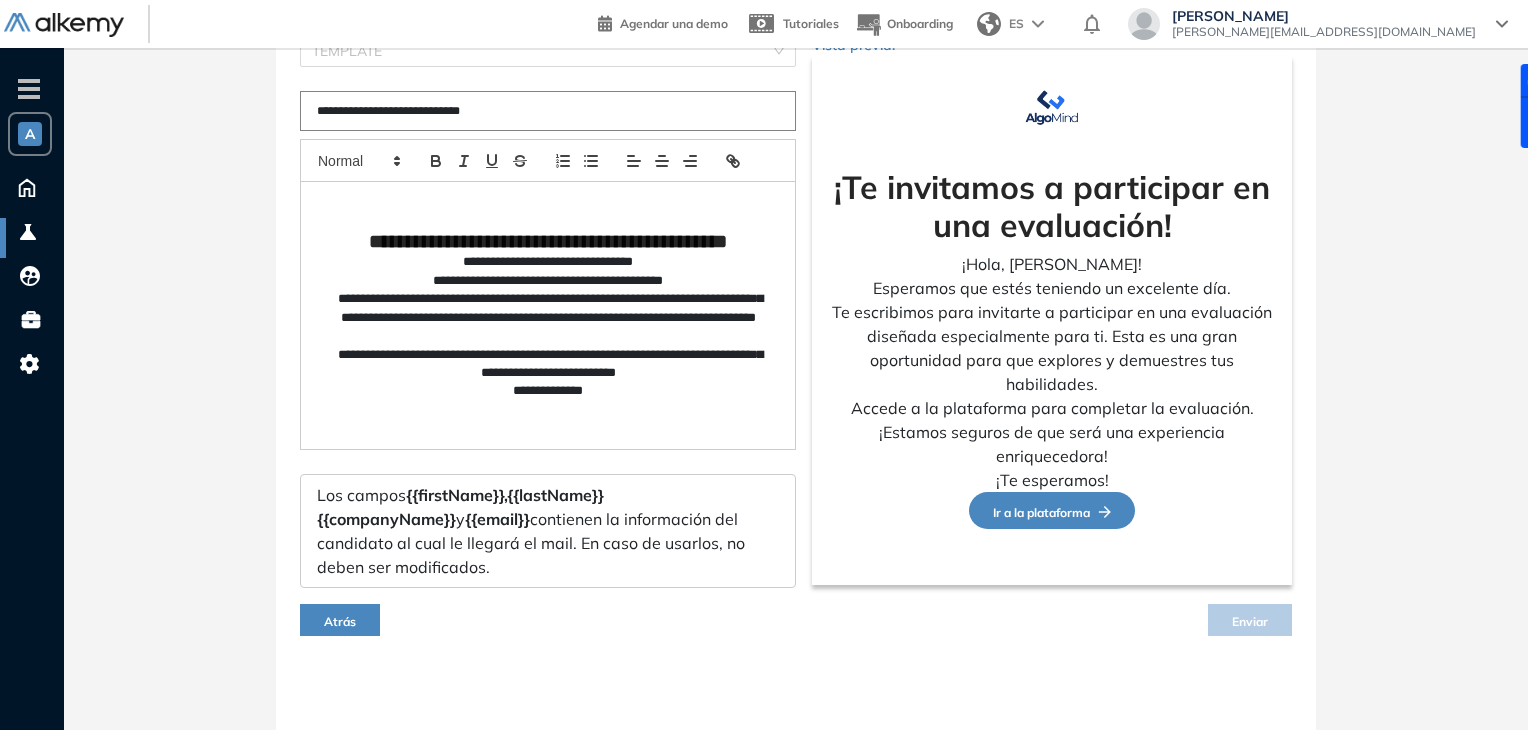click on "¡Te invitamos a participar en una evaluación! ¡Hola, [PERSON_NAME]! Esperamos que estés teniendo un excelente día. Te escribimos para invitarte a participar en una evaluación diseñada especialmente para ti. Esta es una gran oportunidad para que explores y demuestres tus habilidades. Accede a la plataforma para completar la evaluación. ¡Estamos seguros de que será una experiencia enriquecedora! ¡Te esperamos! Ir a la plataforma" at bounding box center (1052, 320) 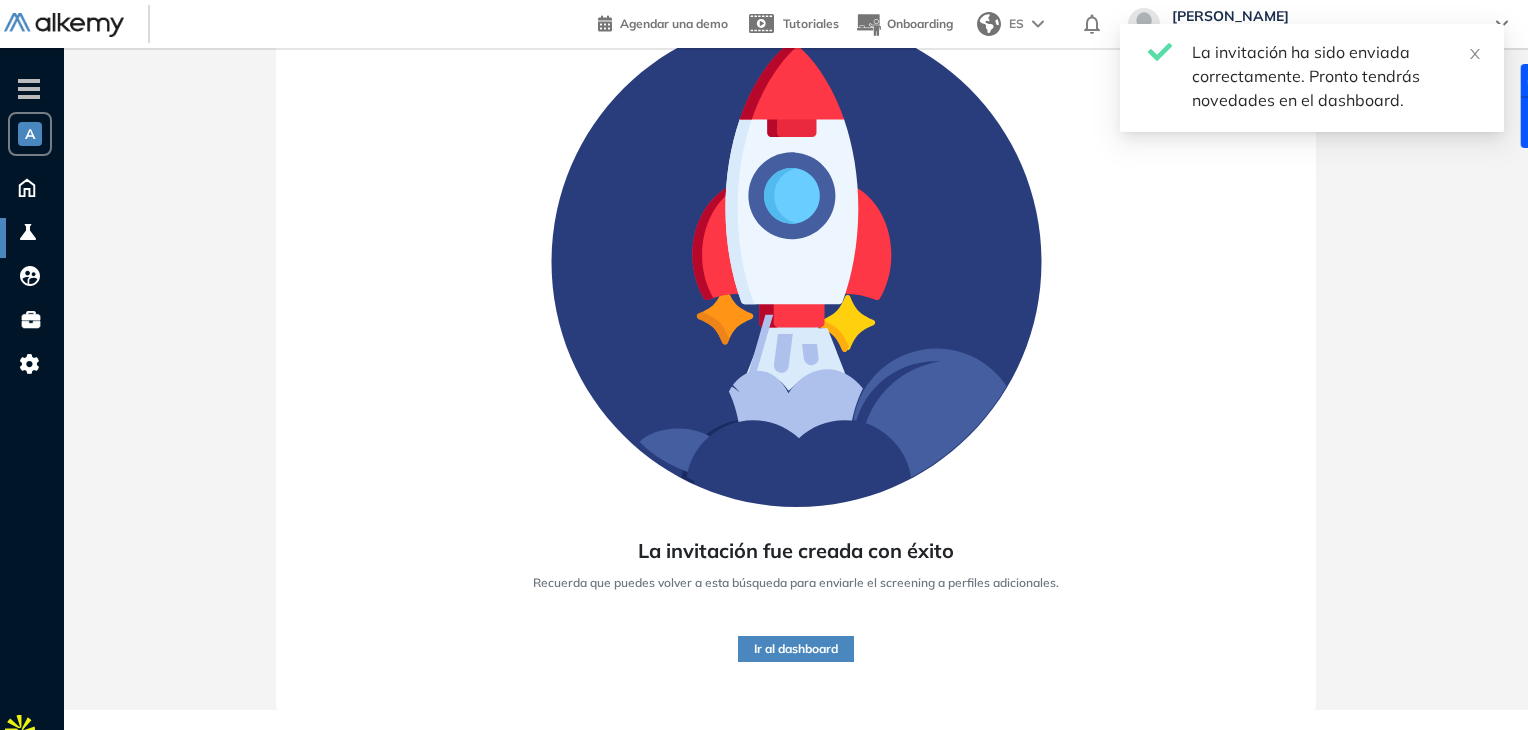 scroll, scrollTop: 152, scrollLeft: 0, axis: vertical 